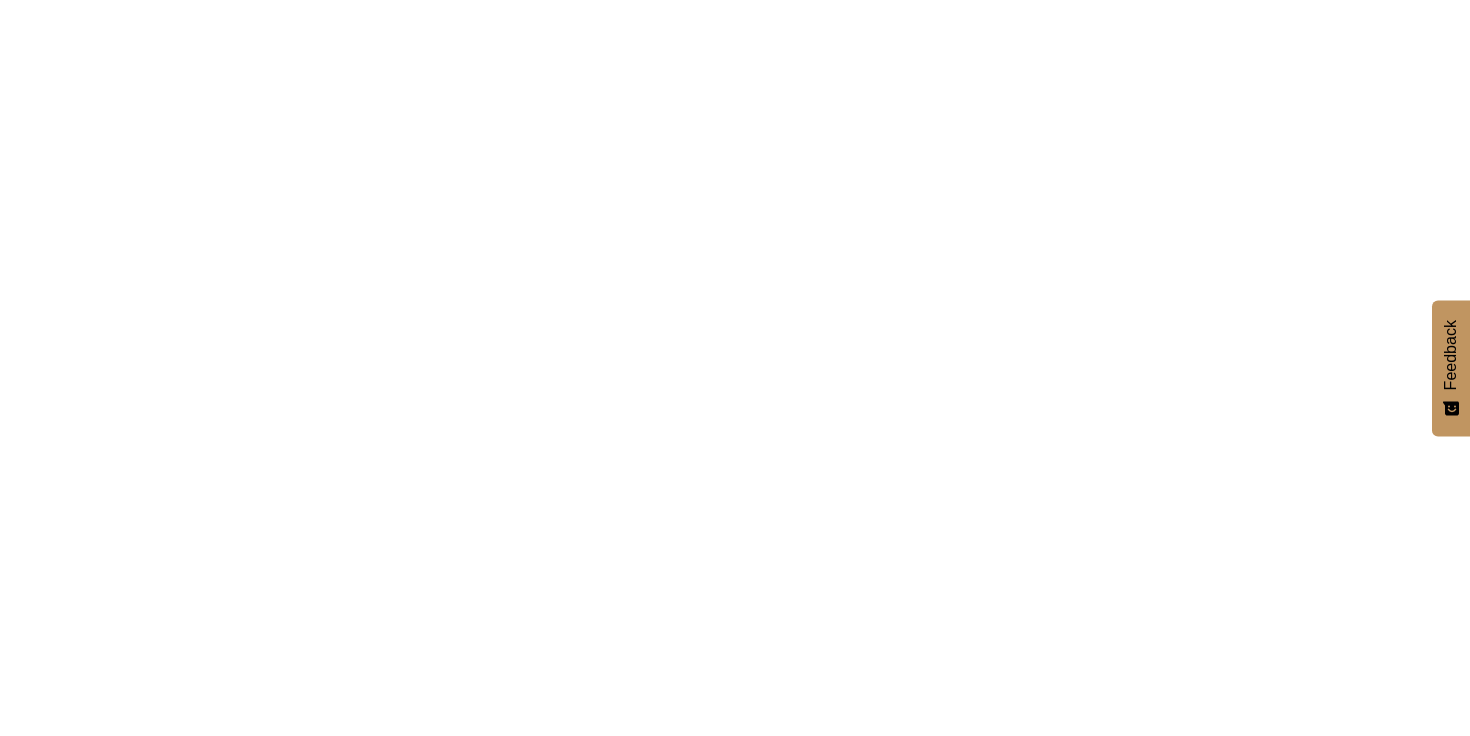 scroll, scrollTop: 0, scrollLeft: 0, axis: both 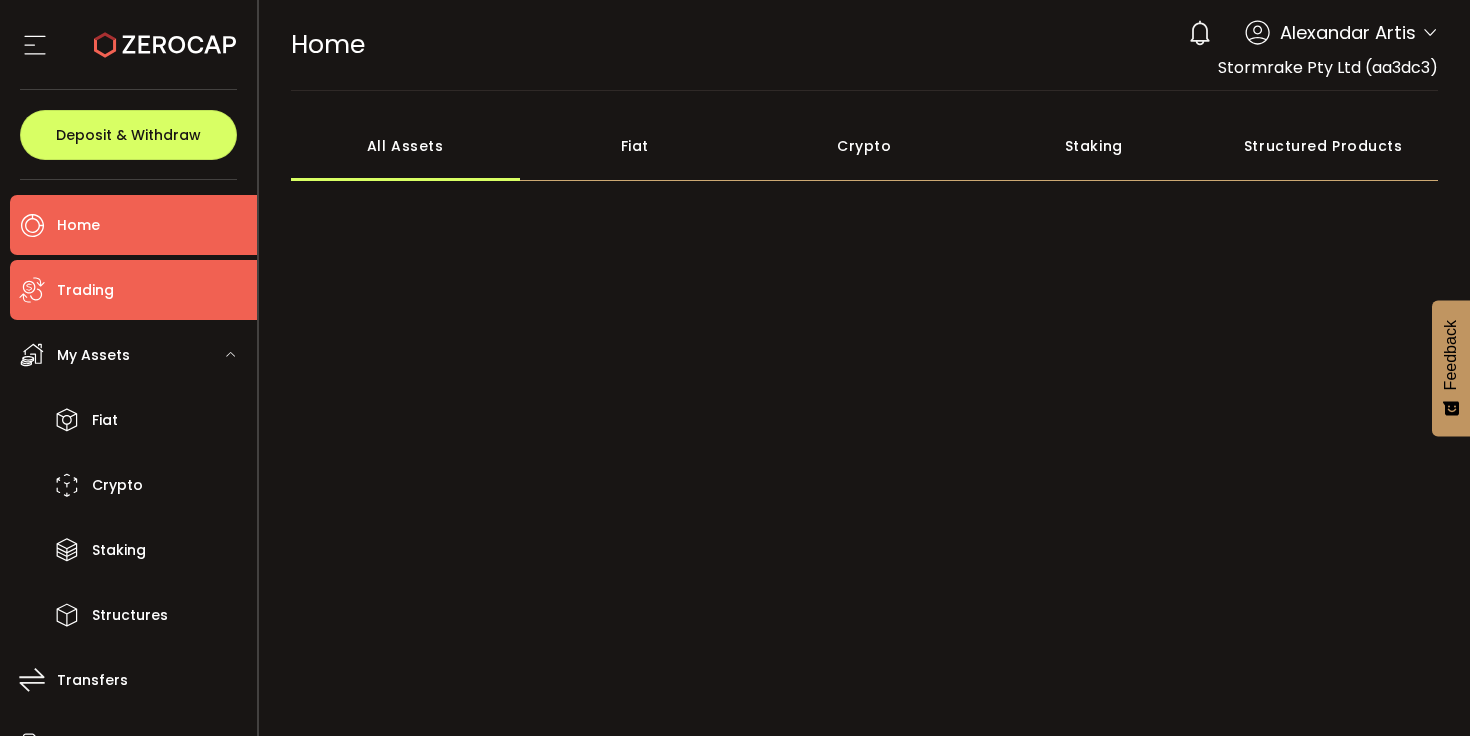 click on "Trading" at bounding box center (133, 290) 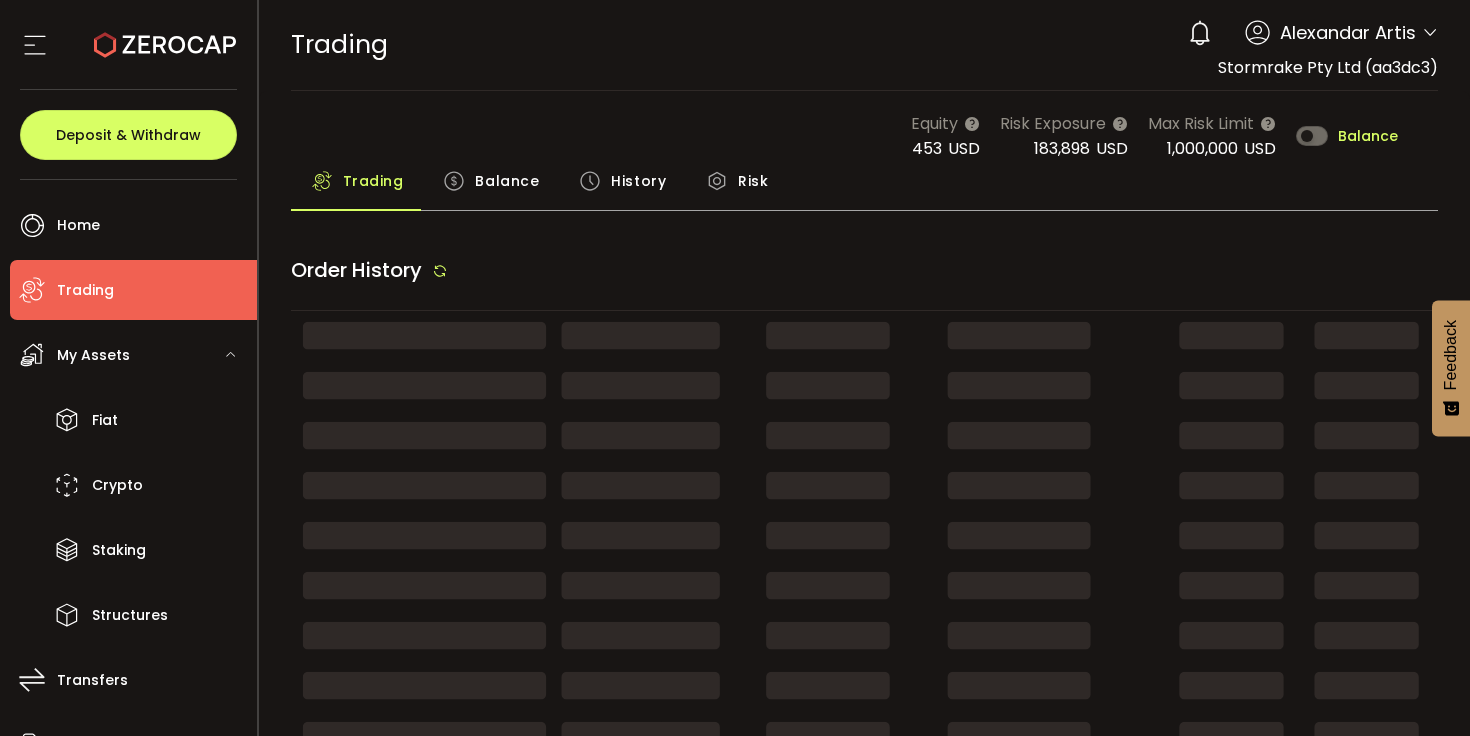 type on "***" 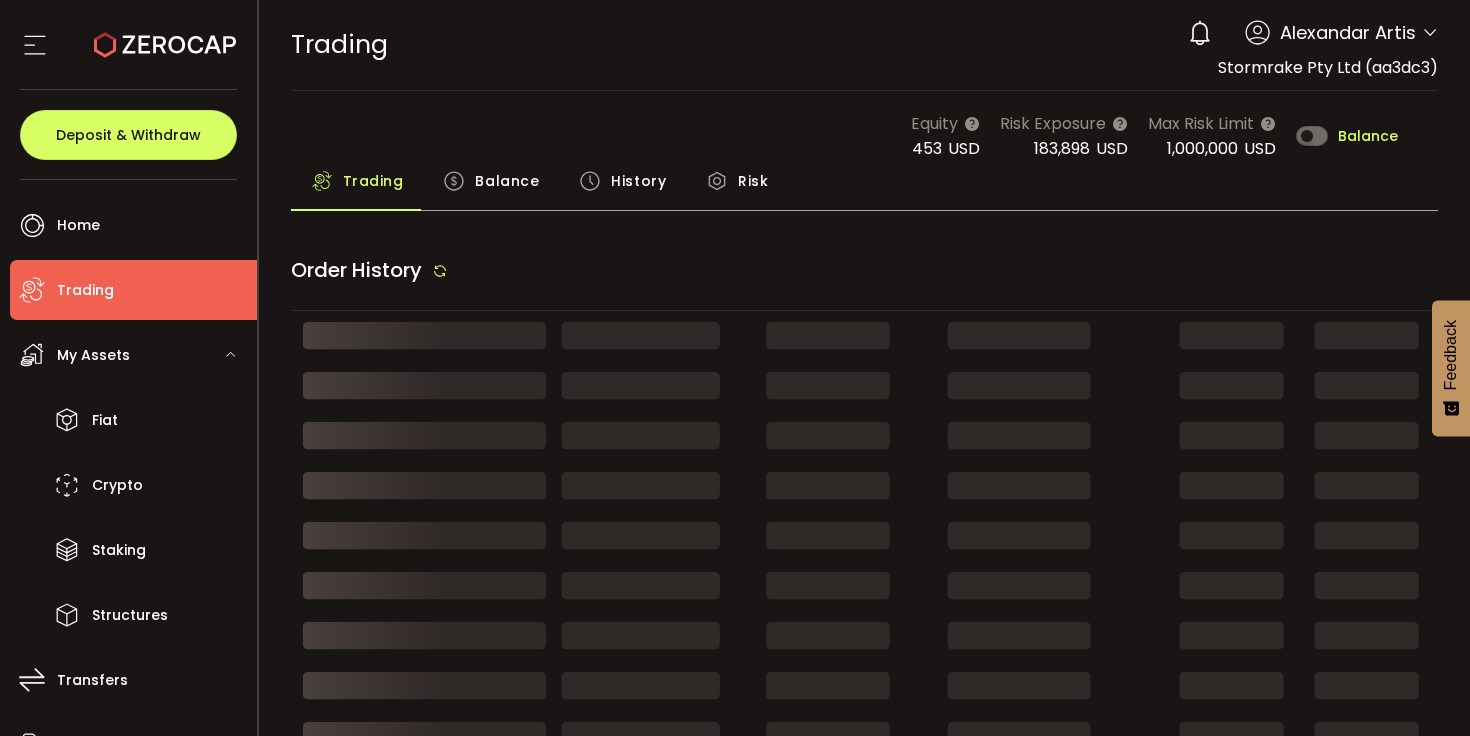 type on "***" 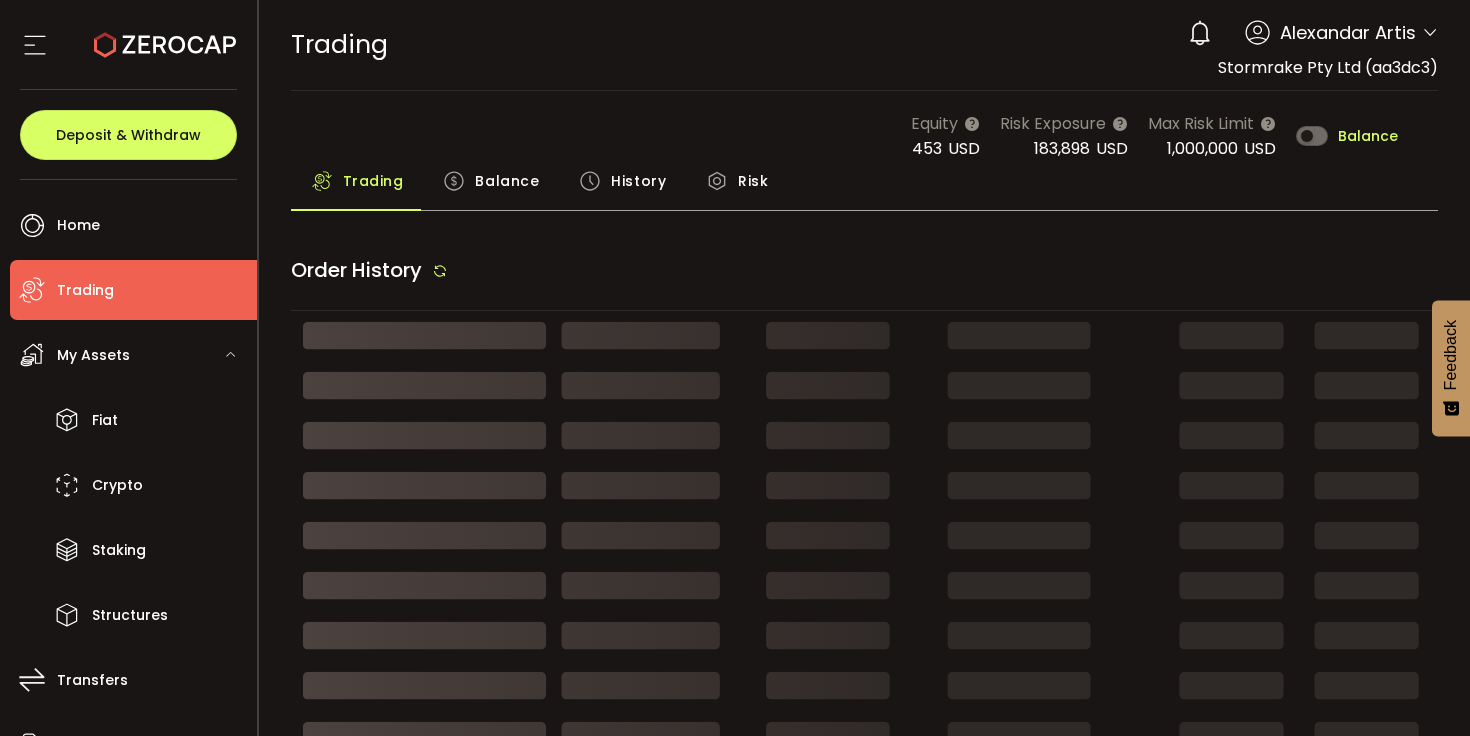 type on "***" 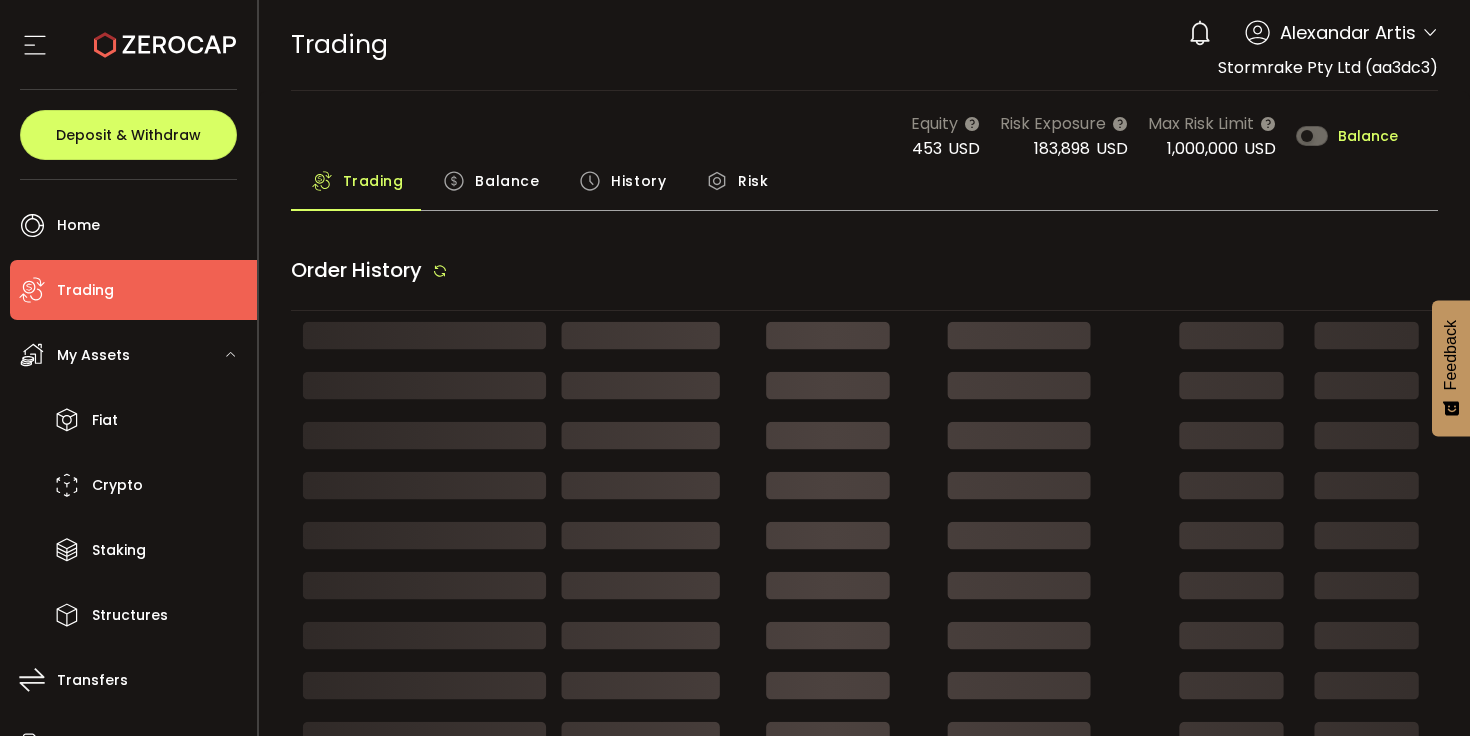 type on "***" 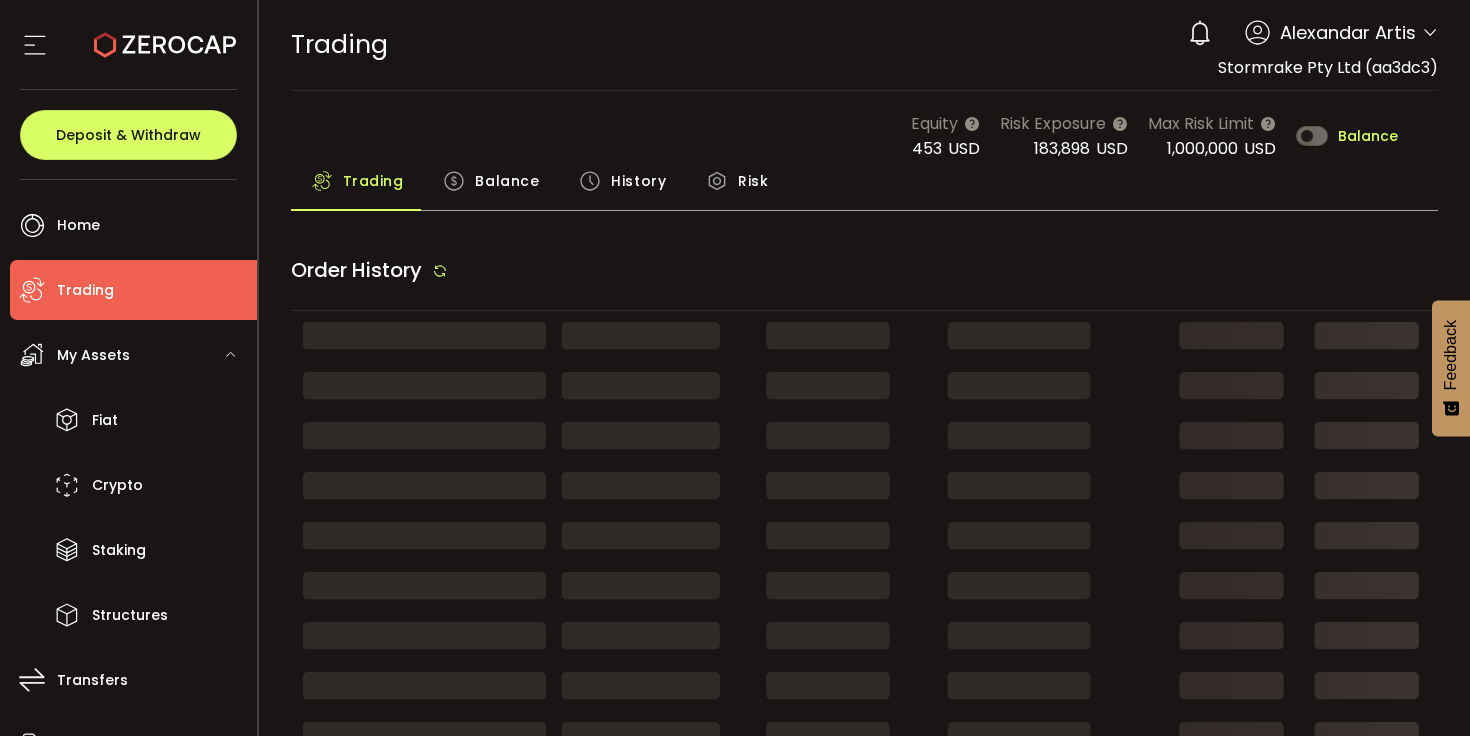 type on "***" 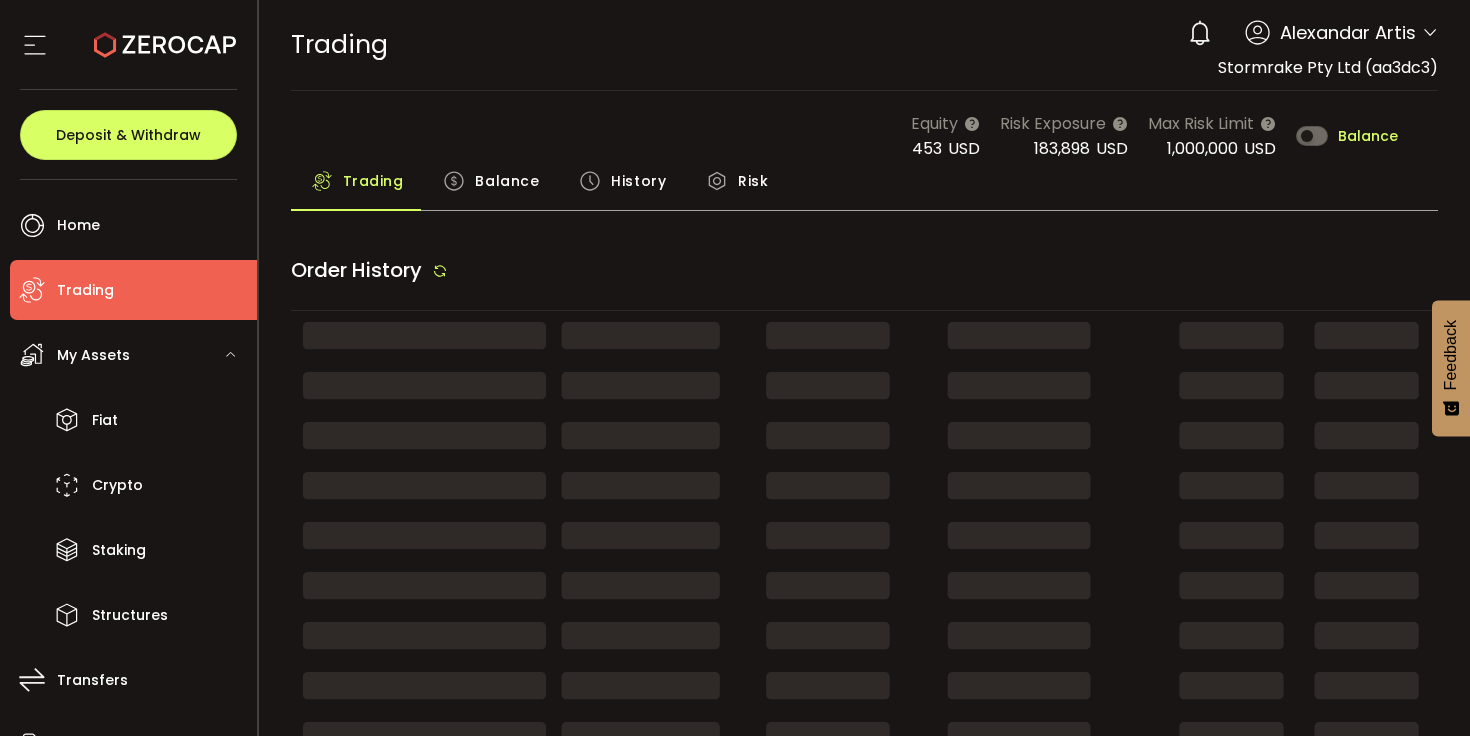 type on "***" 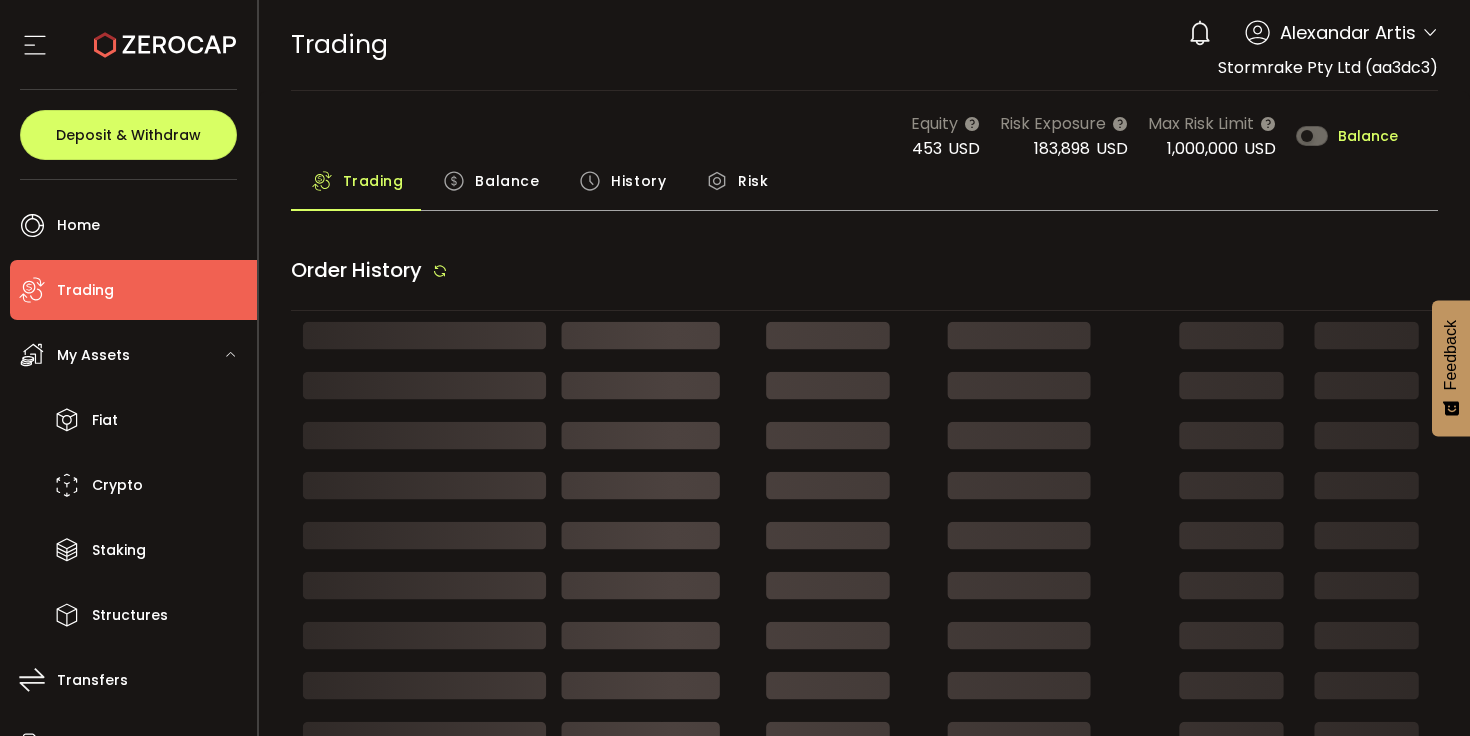 type on "***" 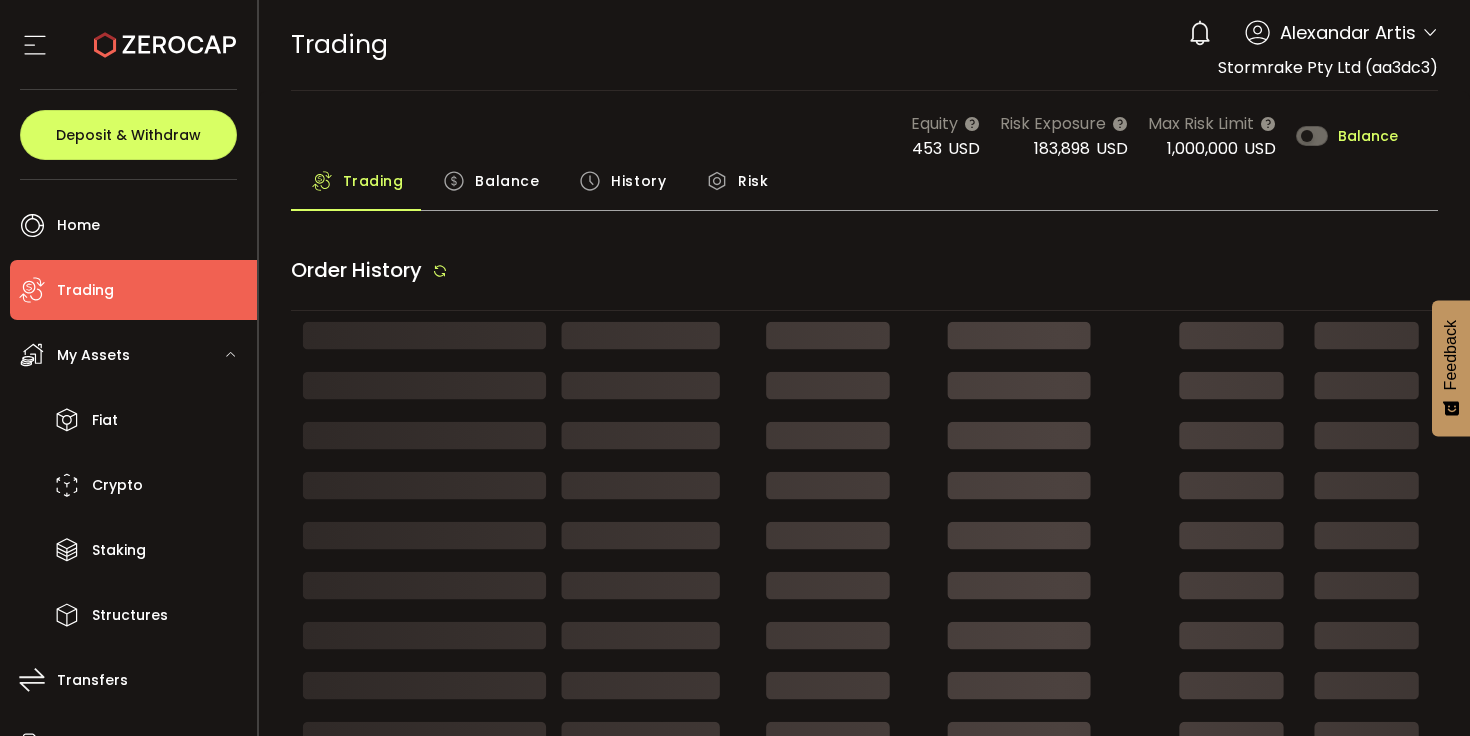 type on "***" 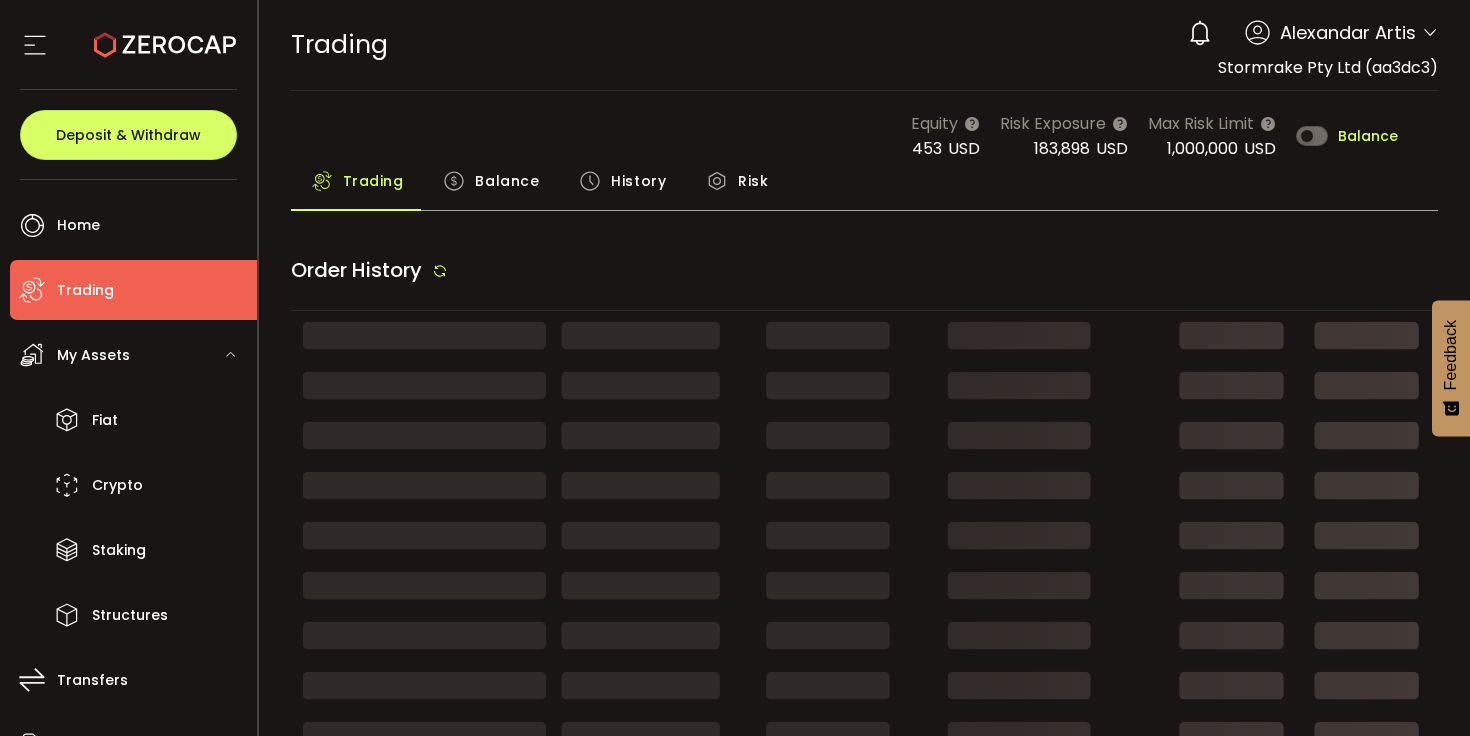 type on "***" 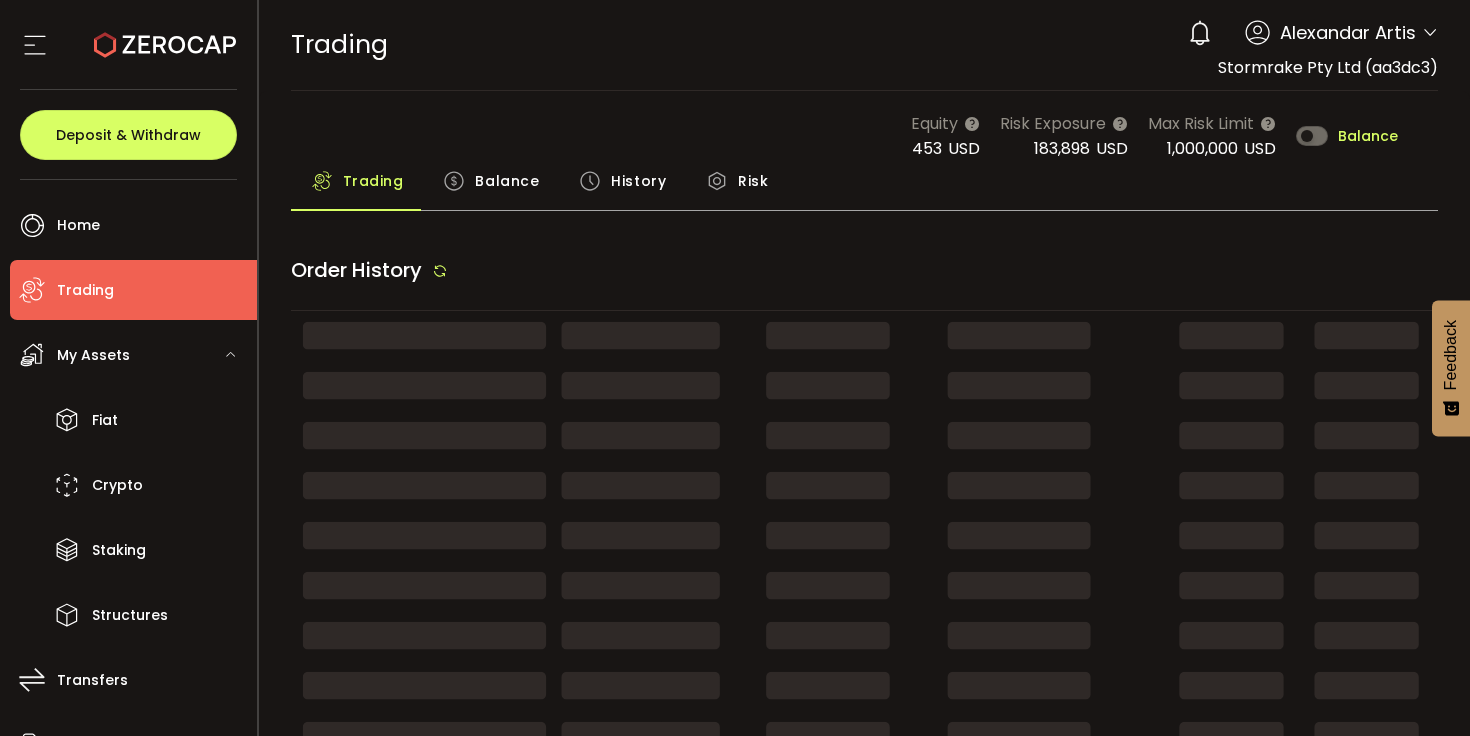 type on "***" 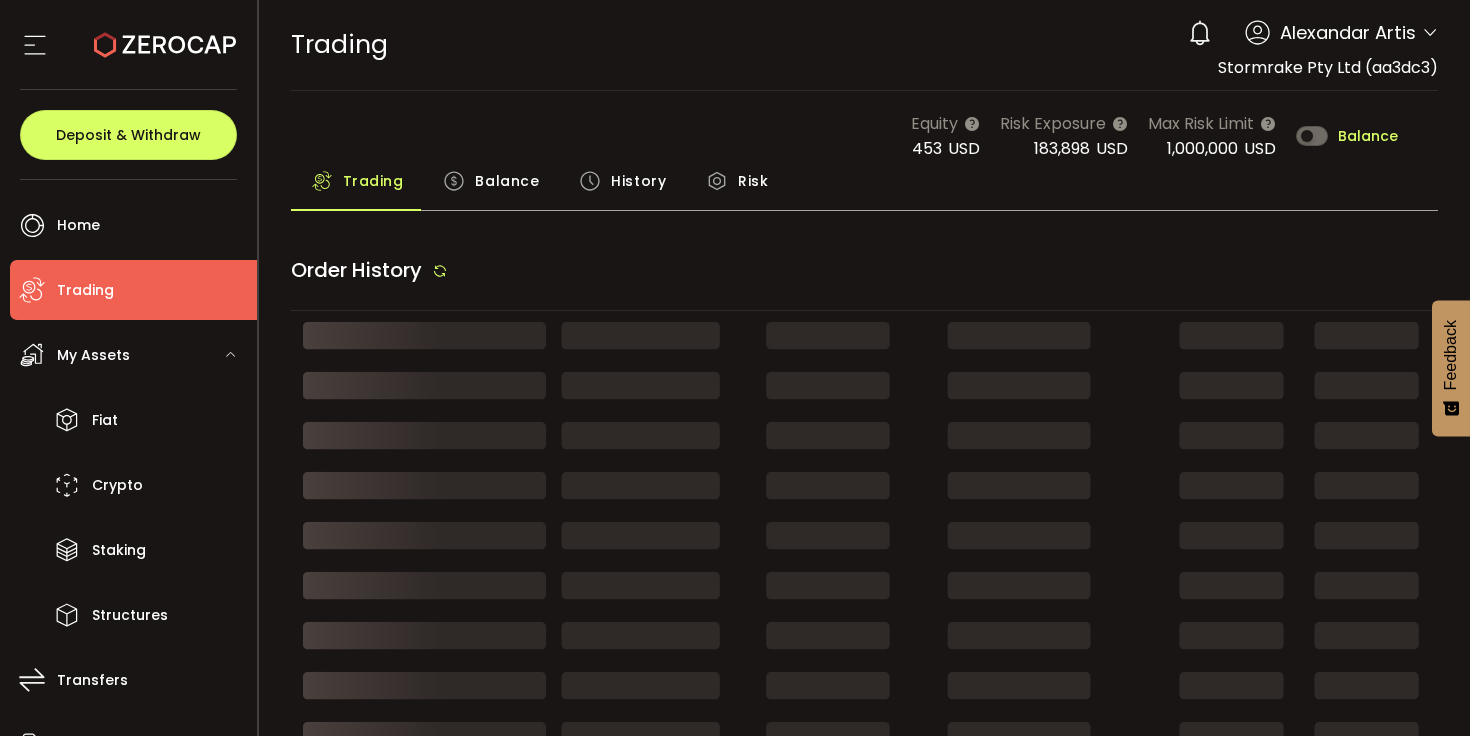 type on "***" 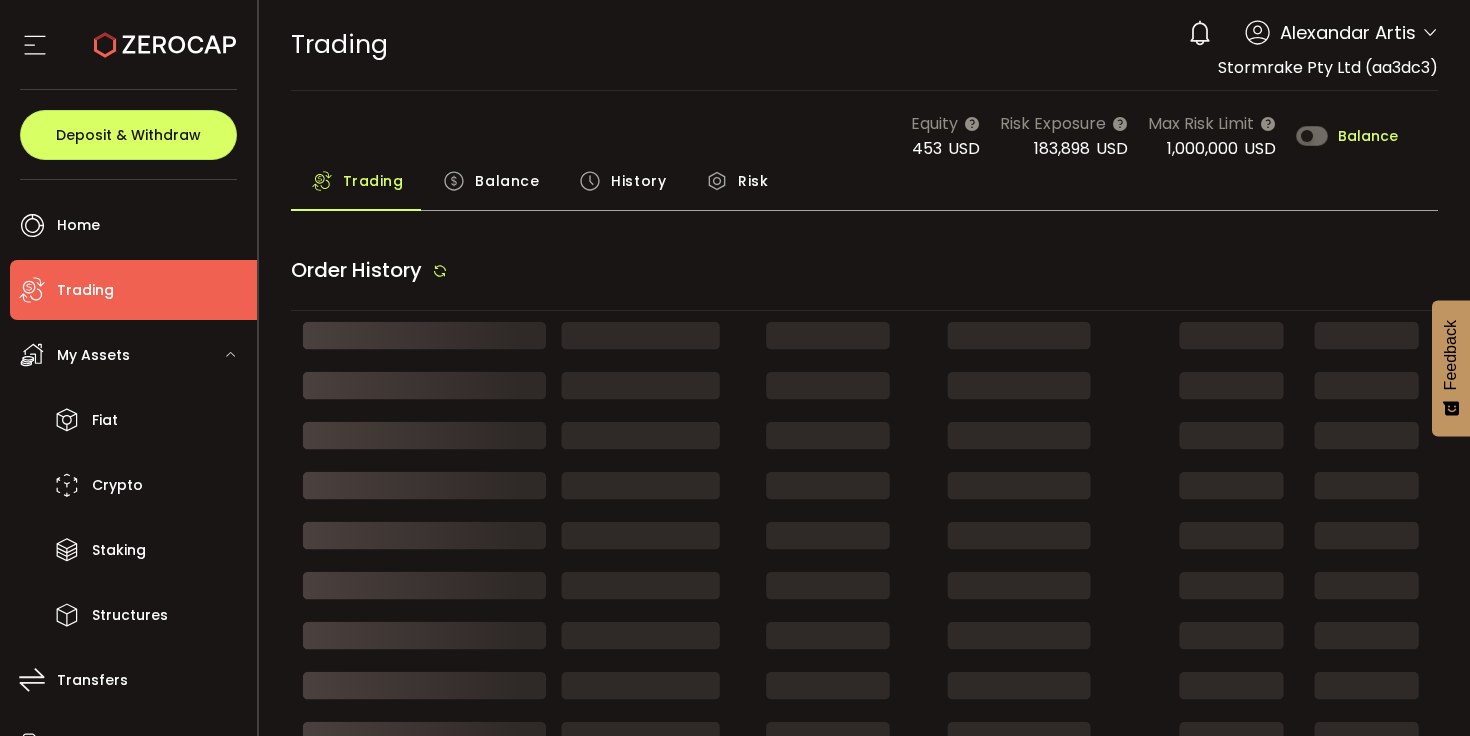 type on "***" 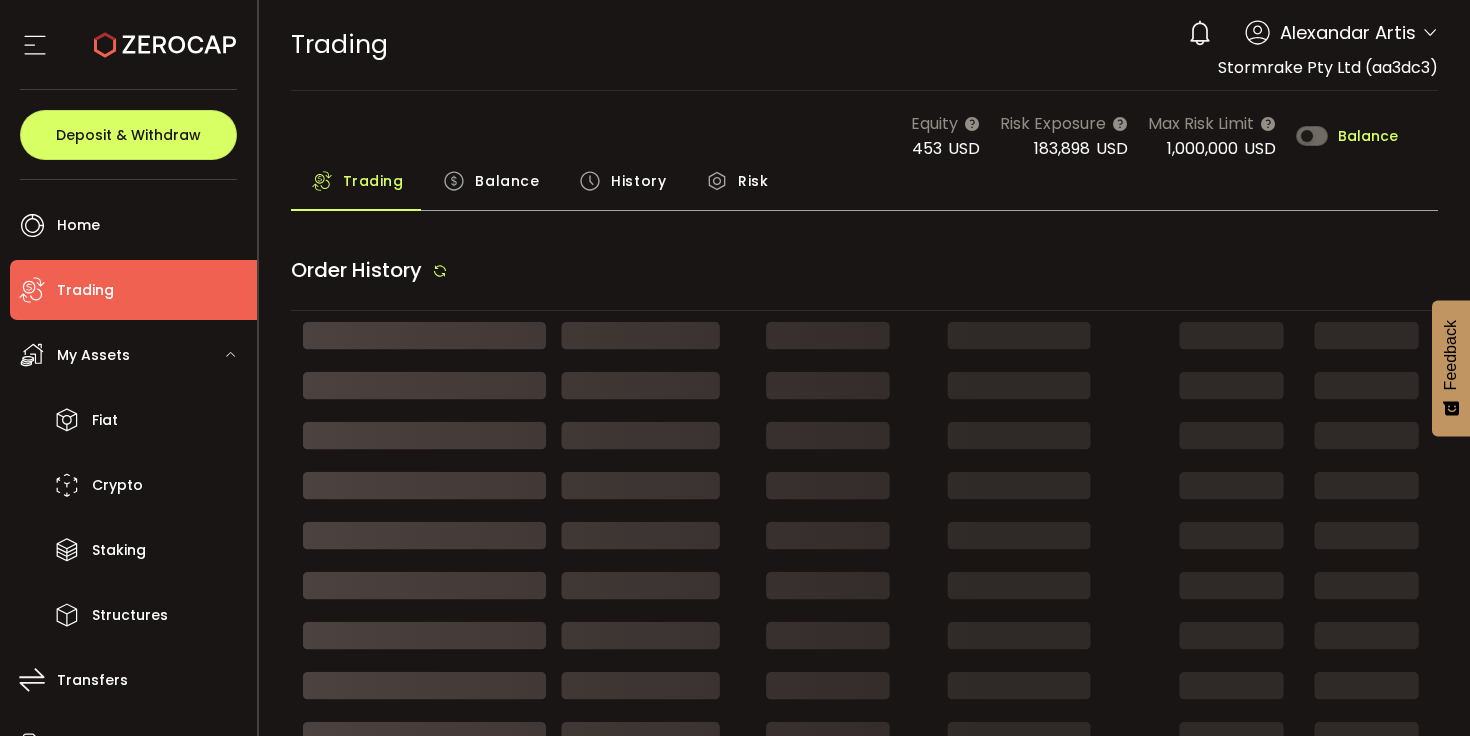 type on "***" 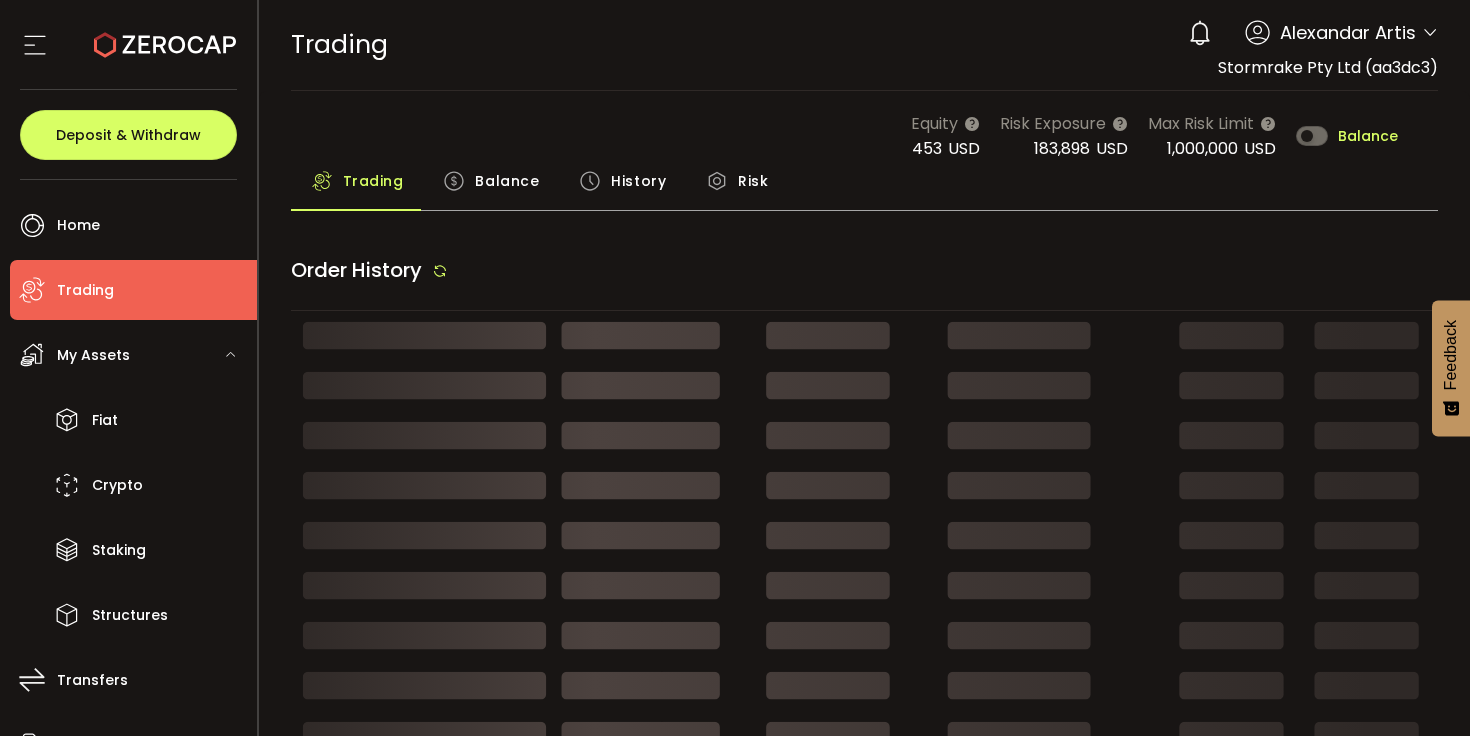 type on "***" 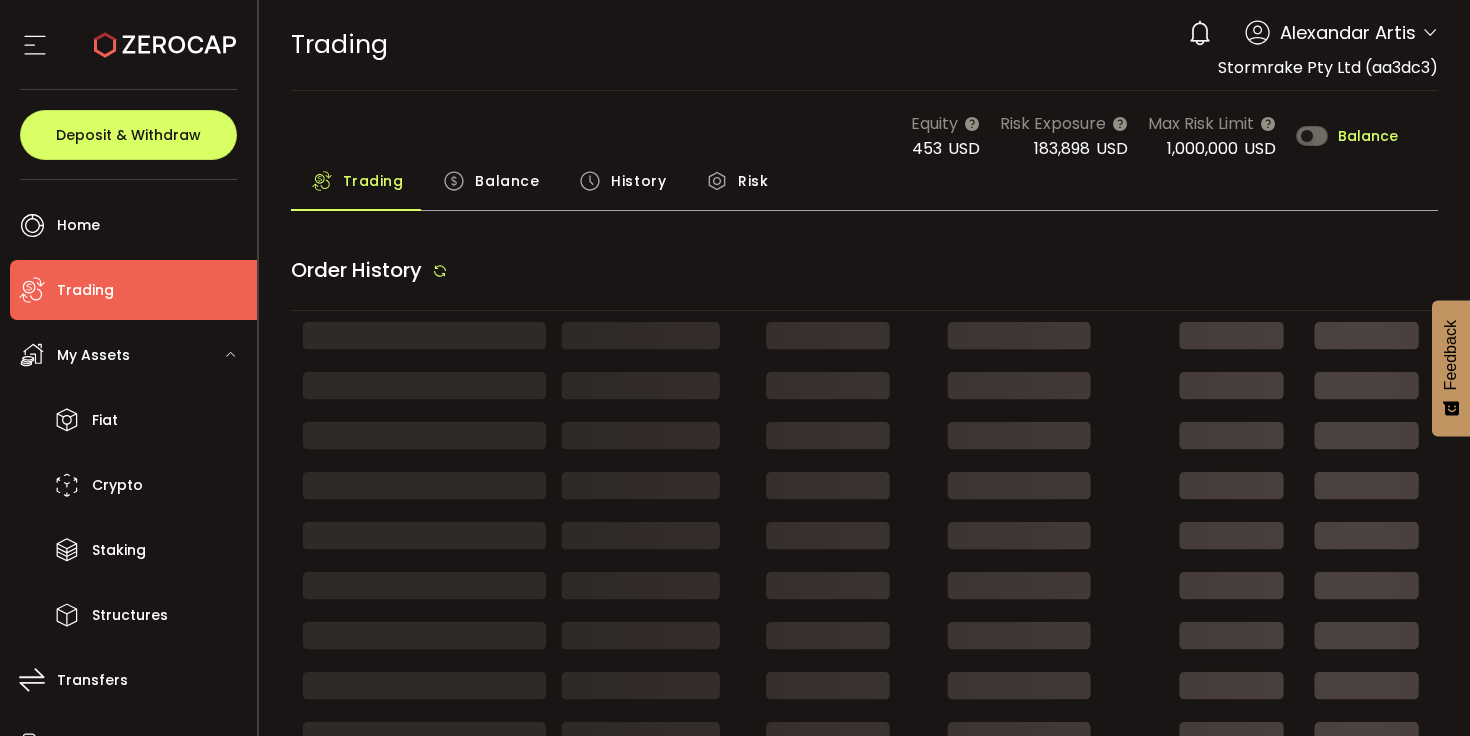 type on "***" 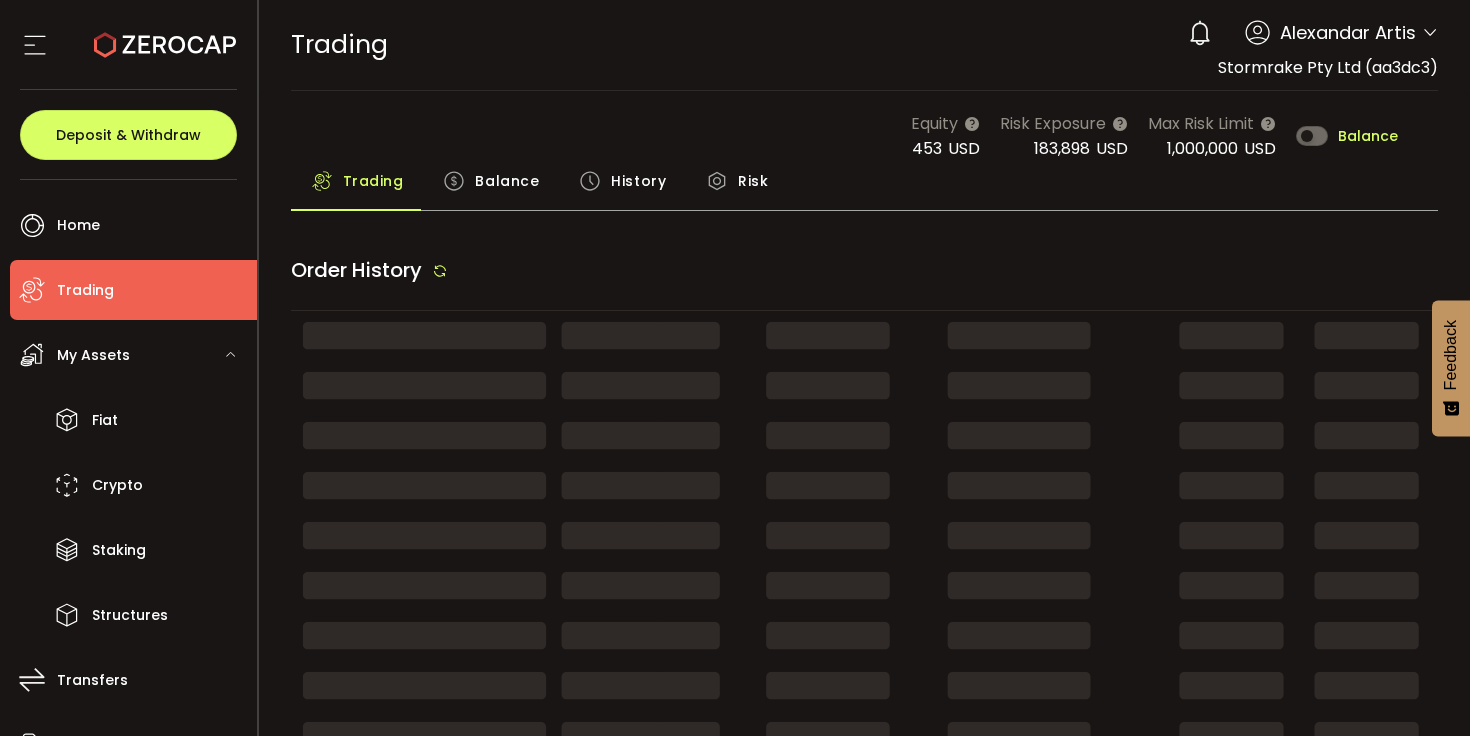 type on "***" 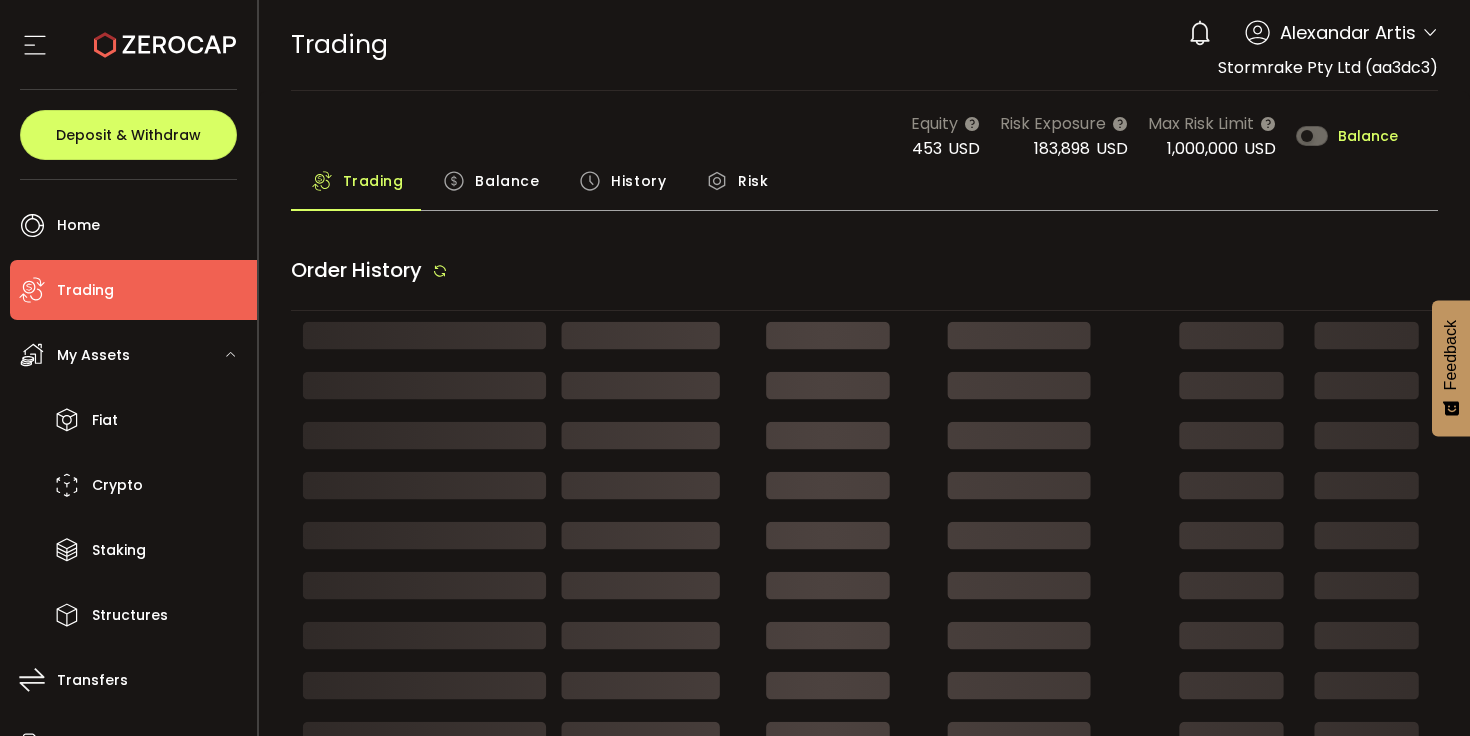 type on "***" 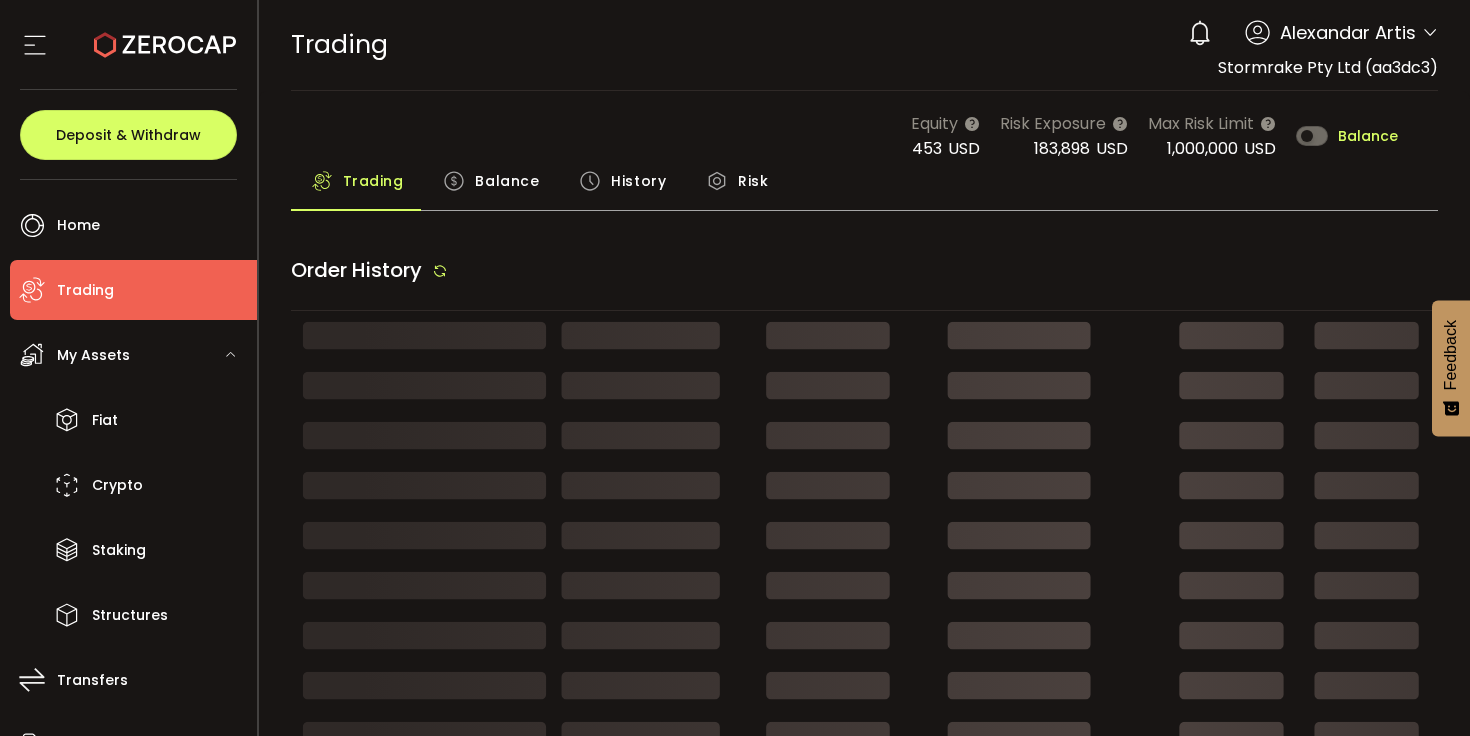 type on "***" 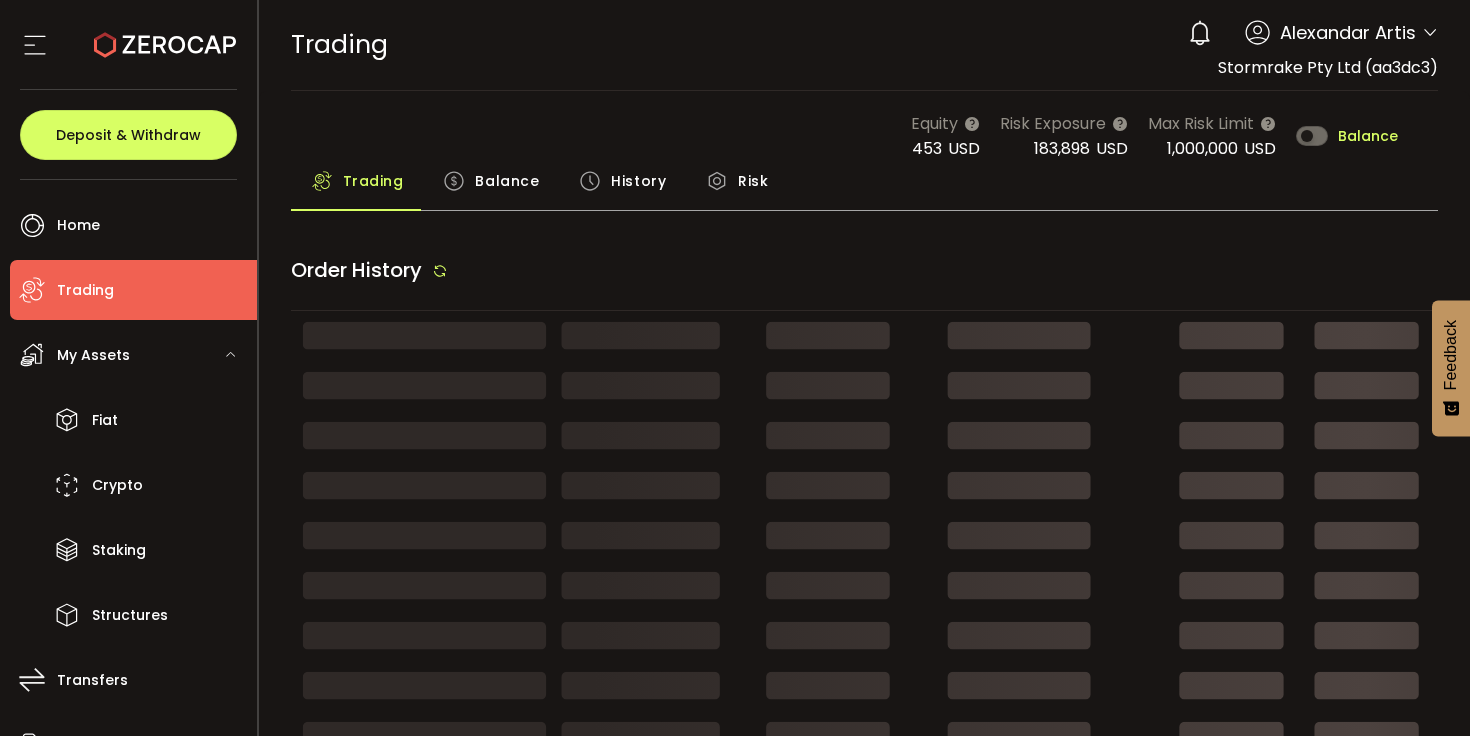 type on "***" 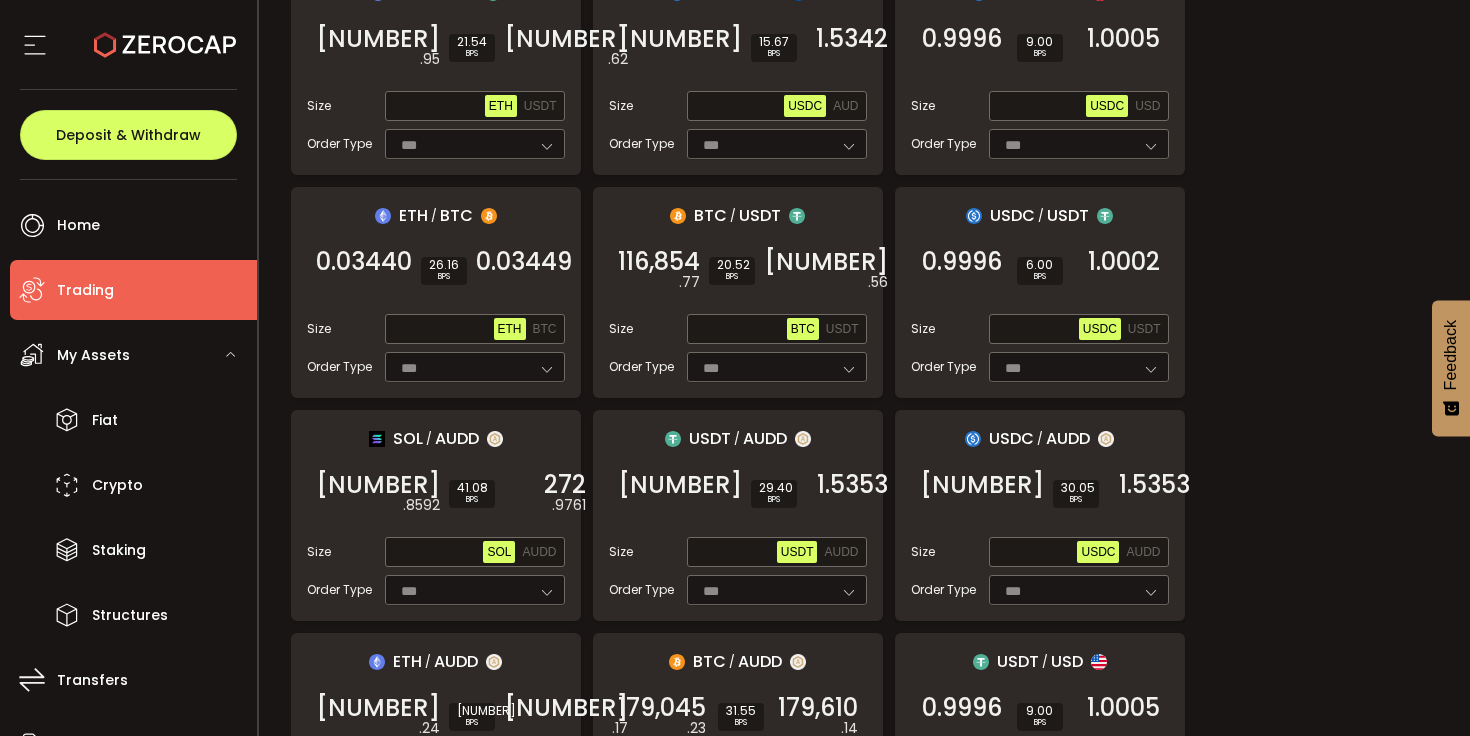 scroll, scrollTop: 663, scrollLeft: 0, axis: vertical 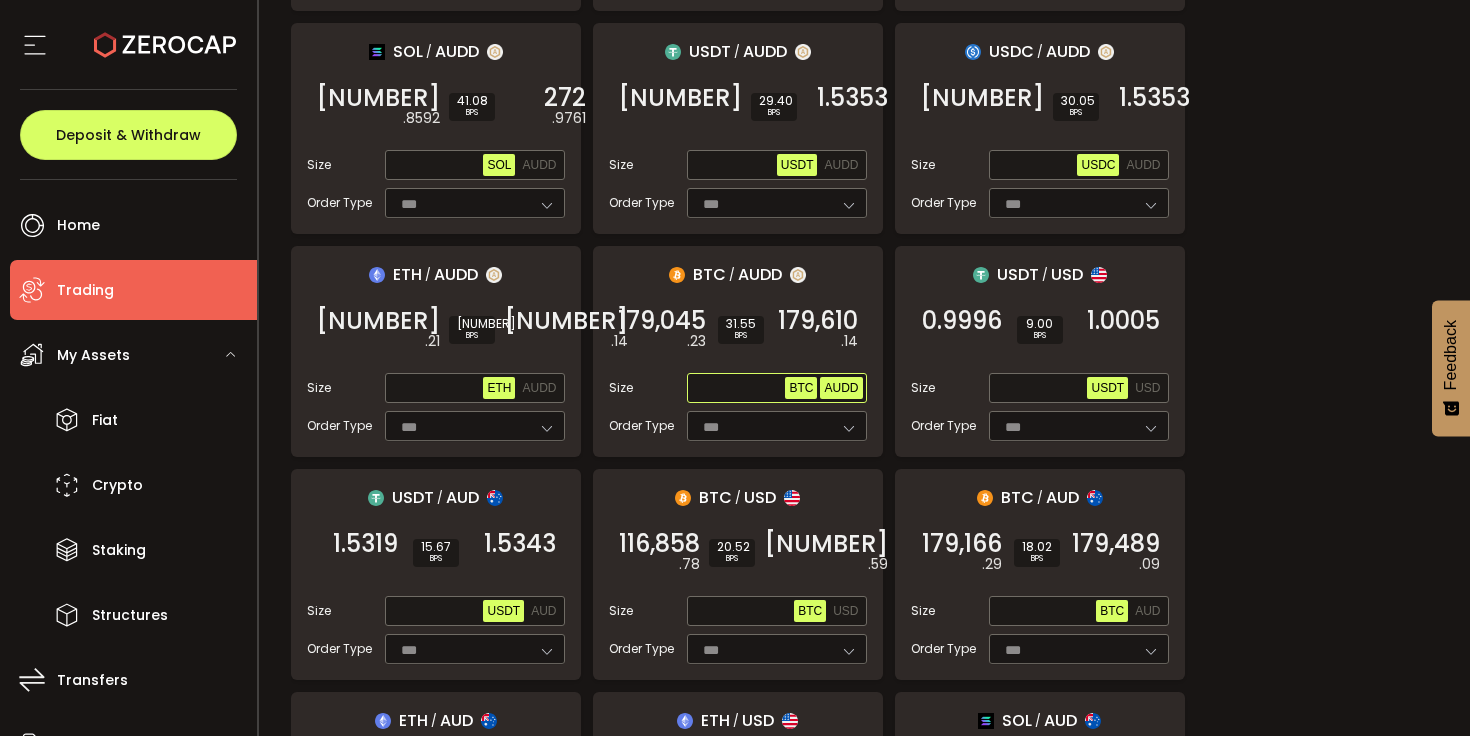 click on "AUDD" at bounding box center (841, 388) 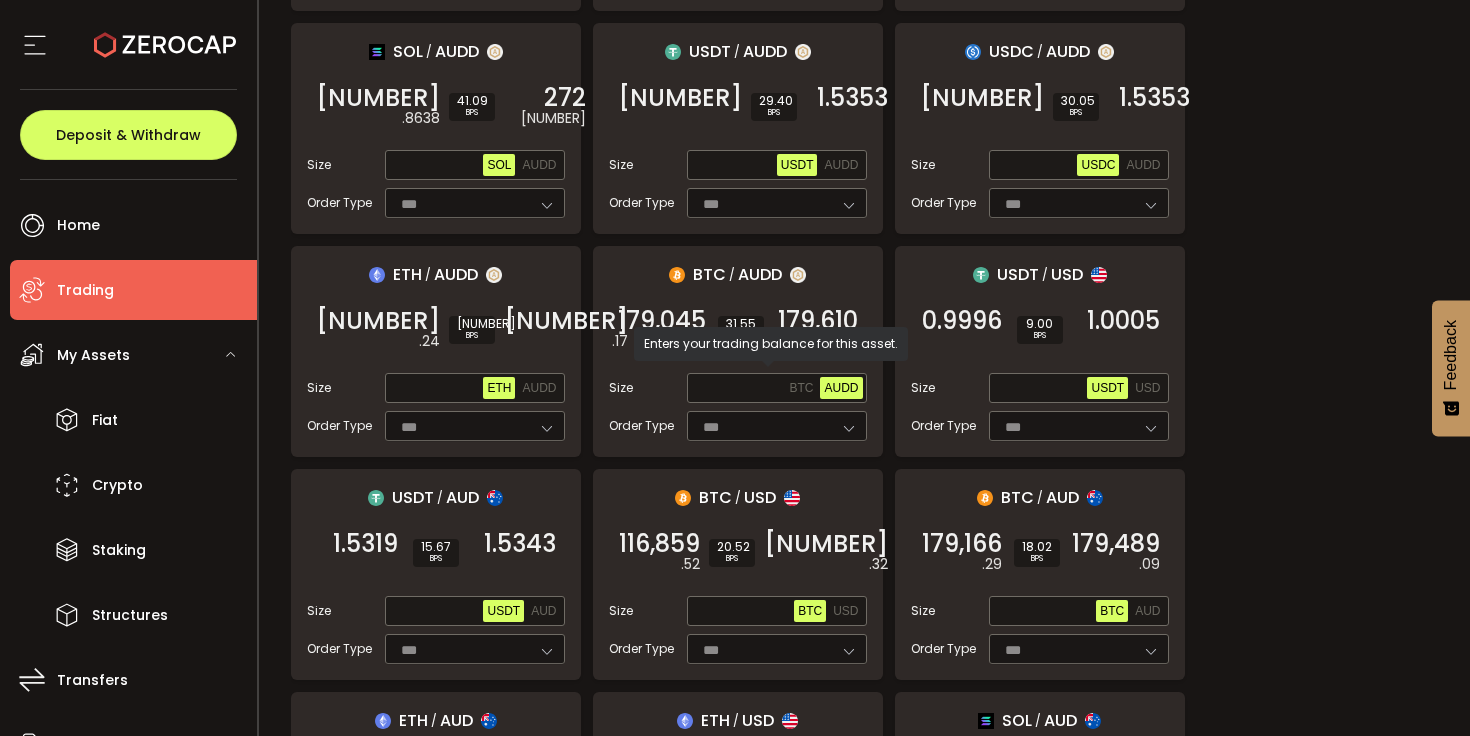 click on "Max BTC AUDD" at bounding box center [777, 388] 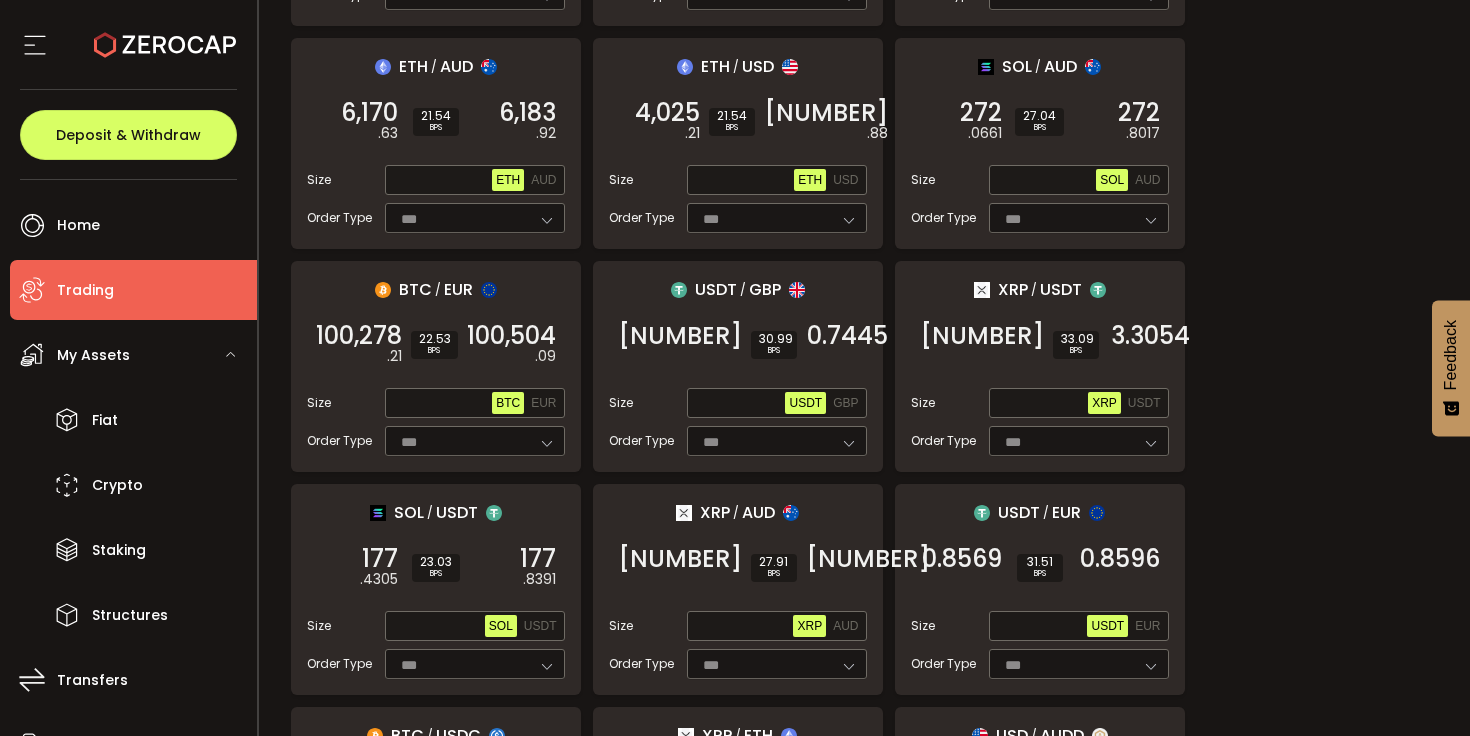 scroll, scrollTop: 1509, scrollLeft: 0, axis: vertical 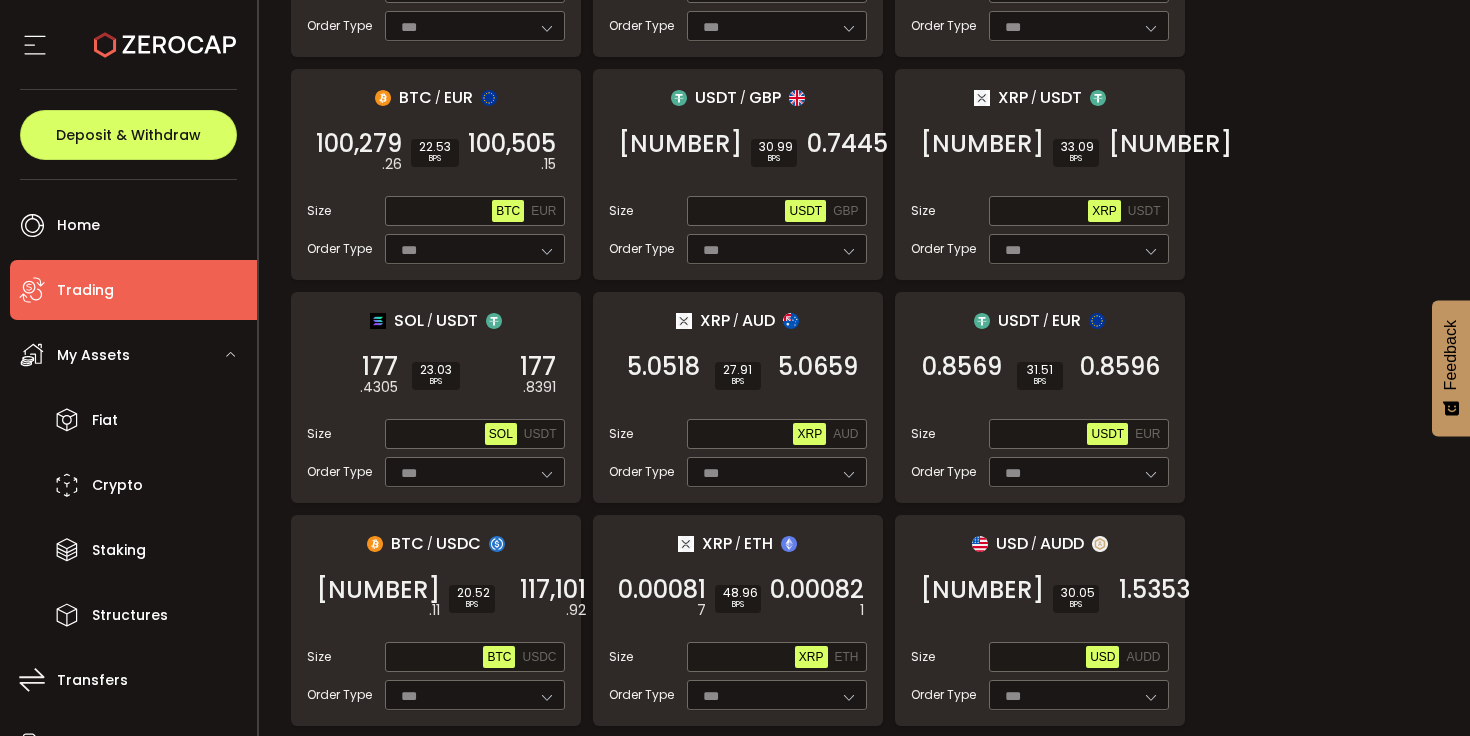 click on "XRP / AUD 5.0518 SELL 27.91 BPS 5.0659 BUY Size Max XRP AUD Order Type *** FOK" at bounding box center [738, 397] 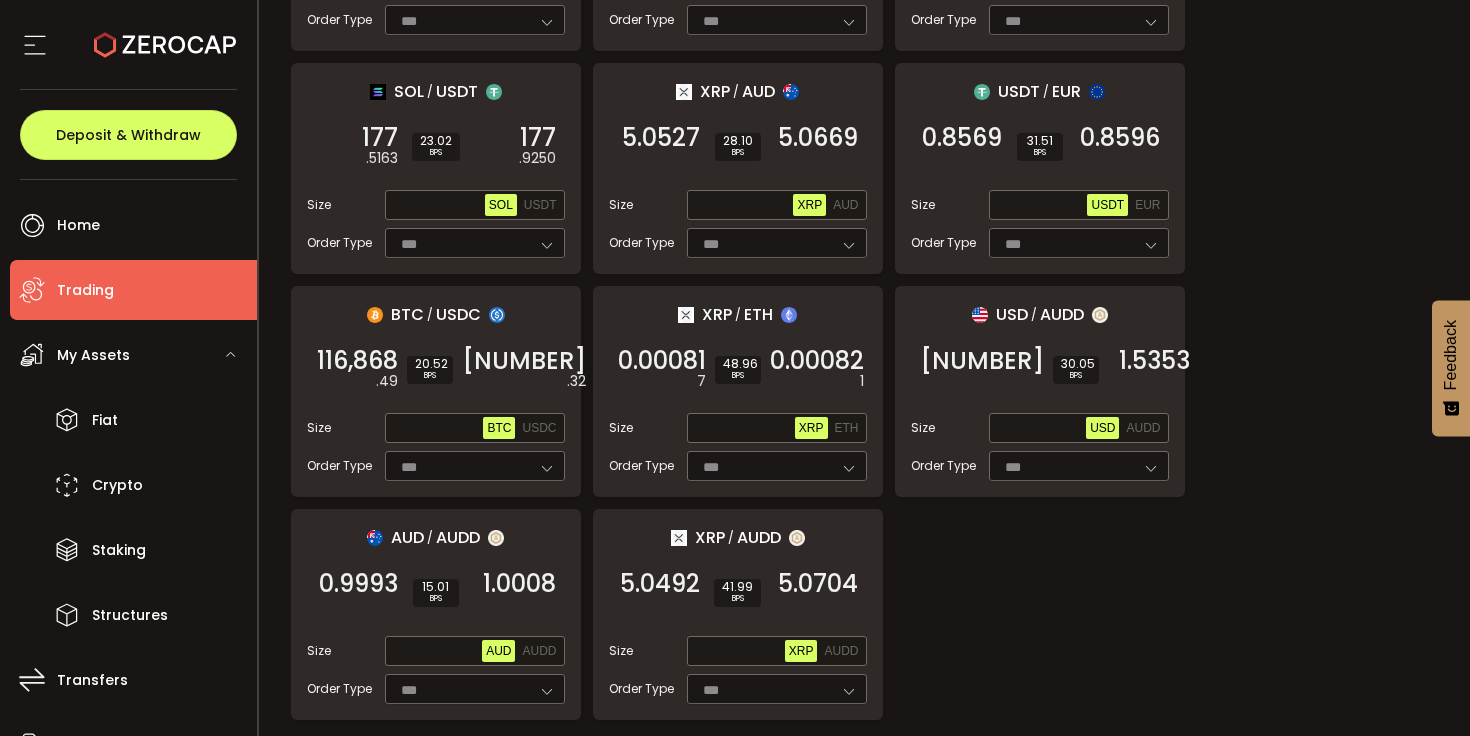 scroll, scrollTop: 1789, scrollLeft: 0, axis: vertical 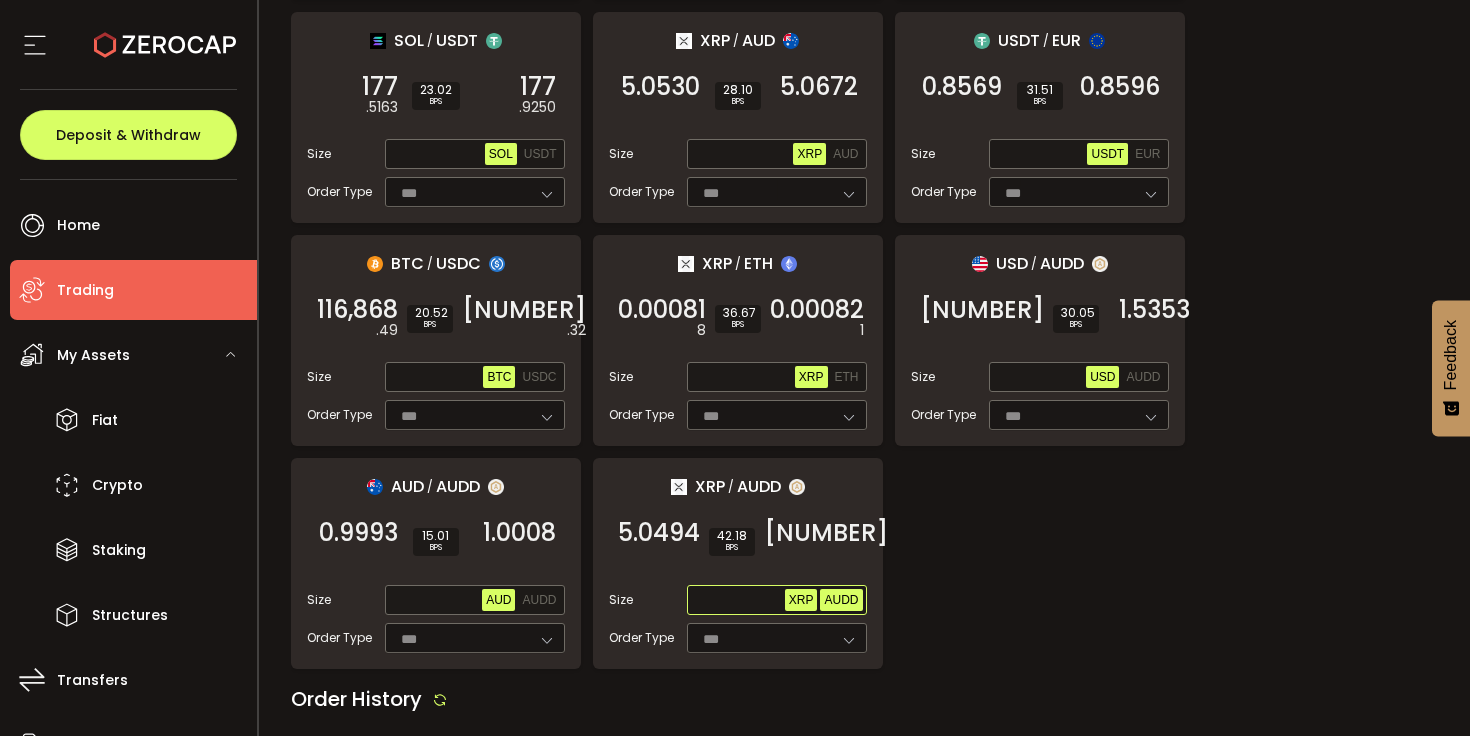 click on "AUDD" at bounding box center [841, 600] 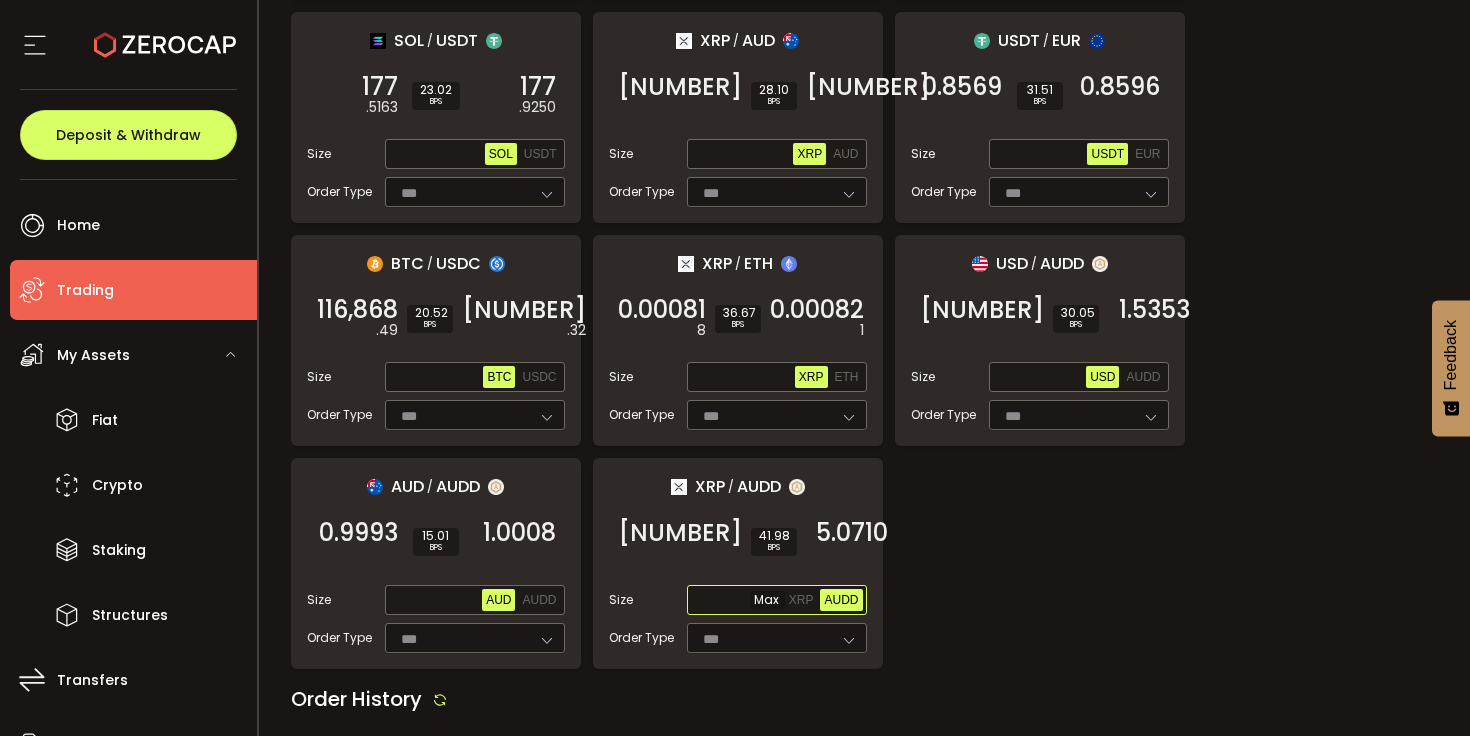 click at bounding box center [738, 601] 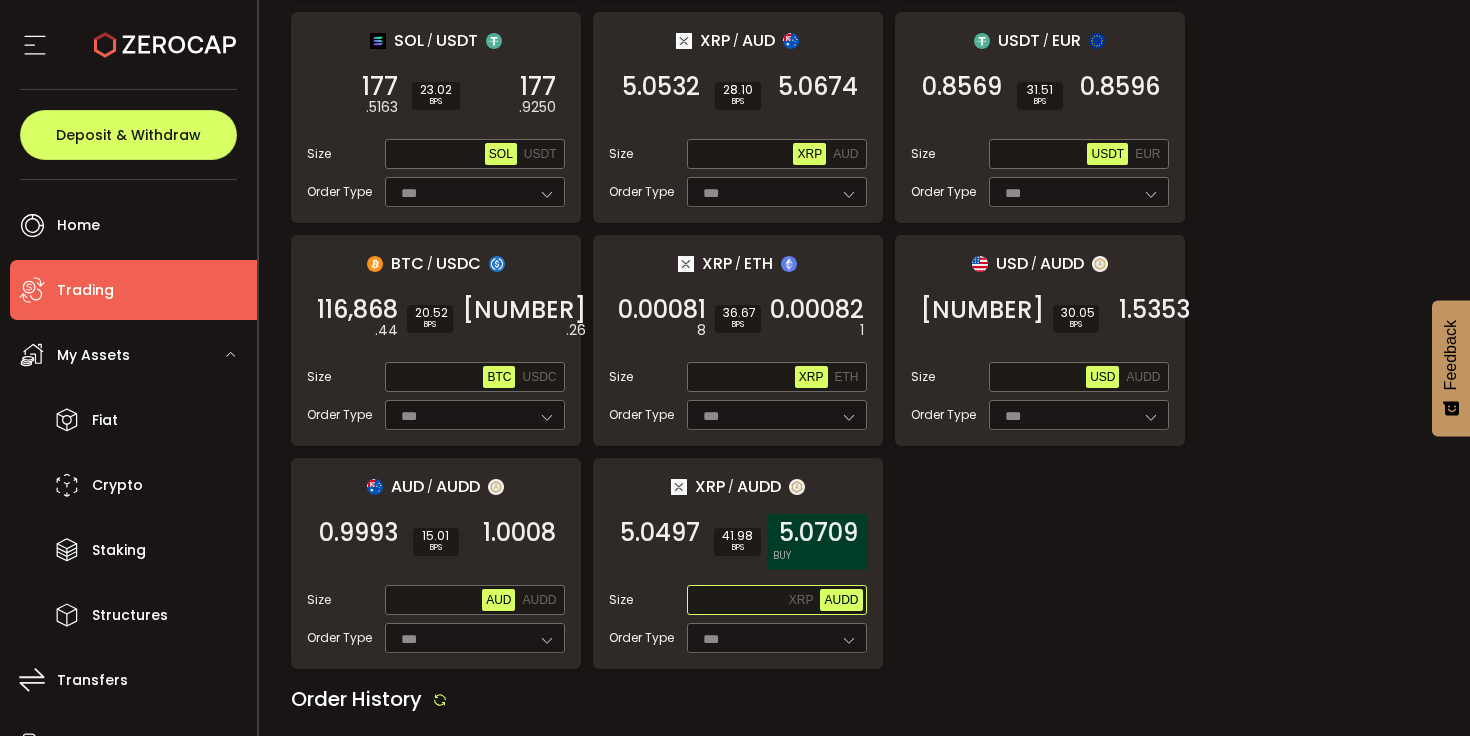 paste on "**********" 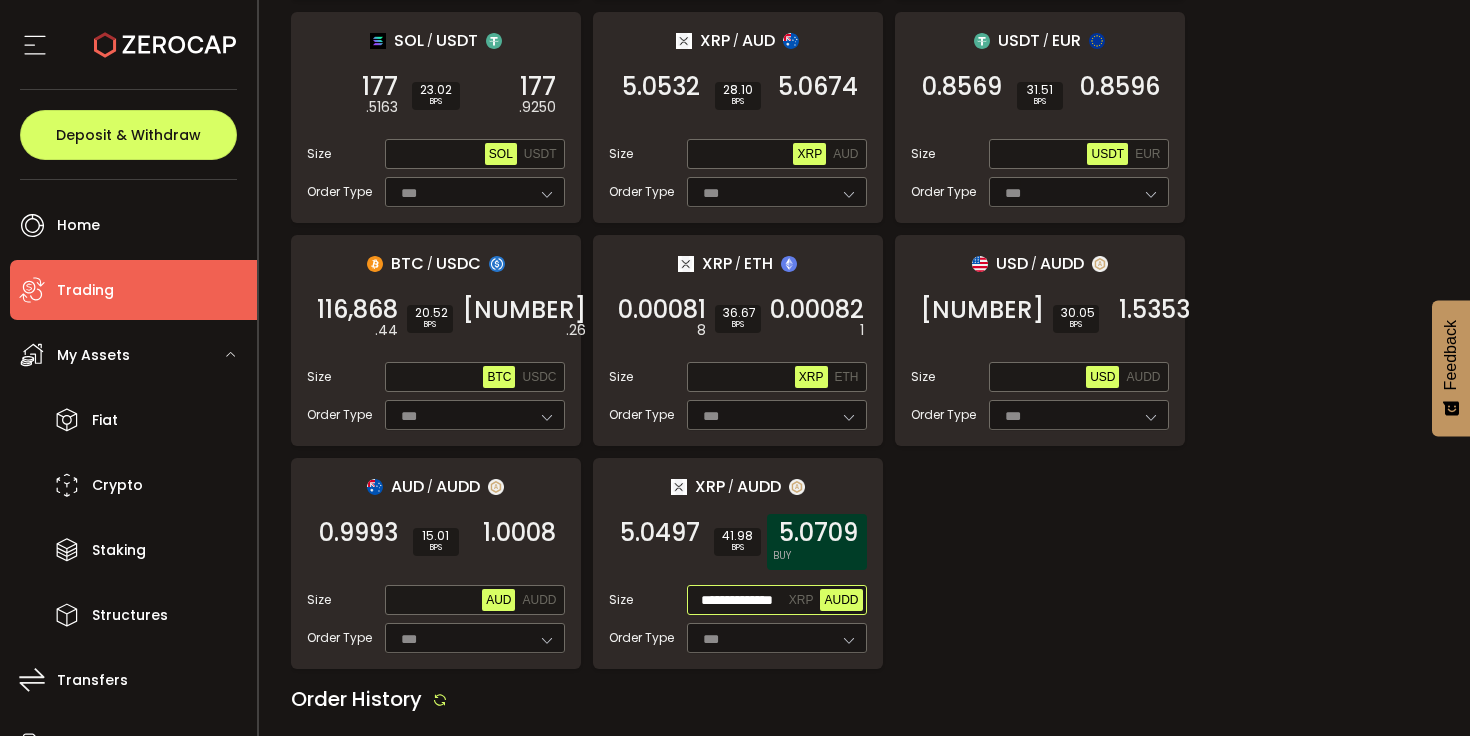 scroll, scrollTop: 0, scrollLeft: 26, axis: horizontal 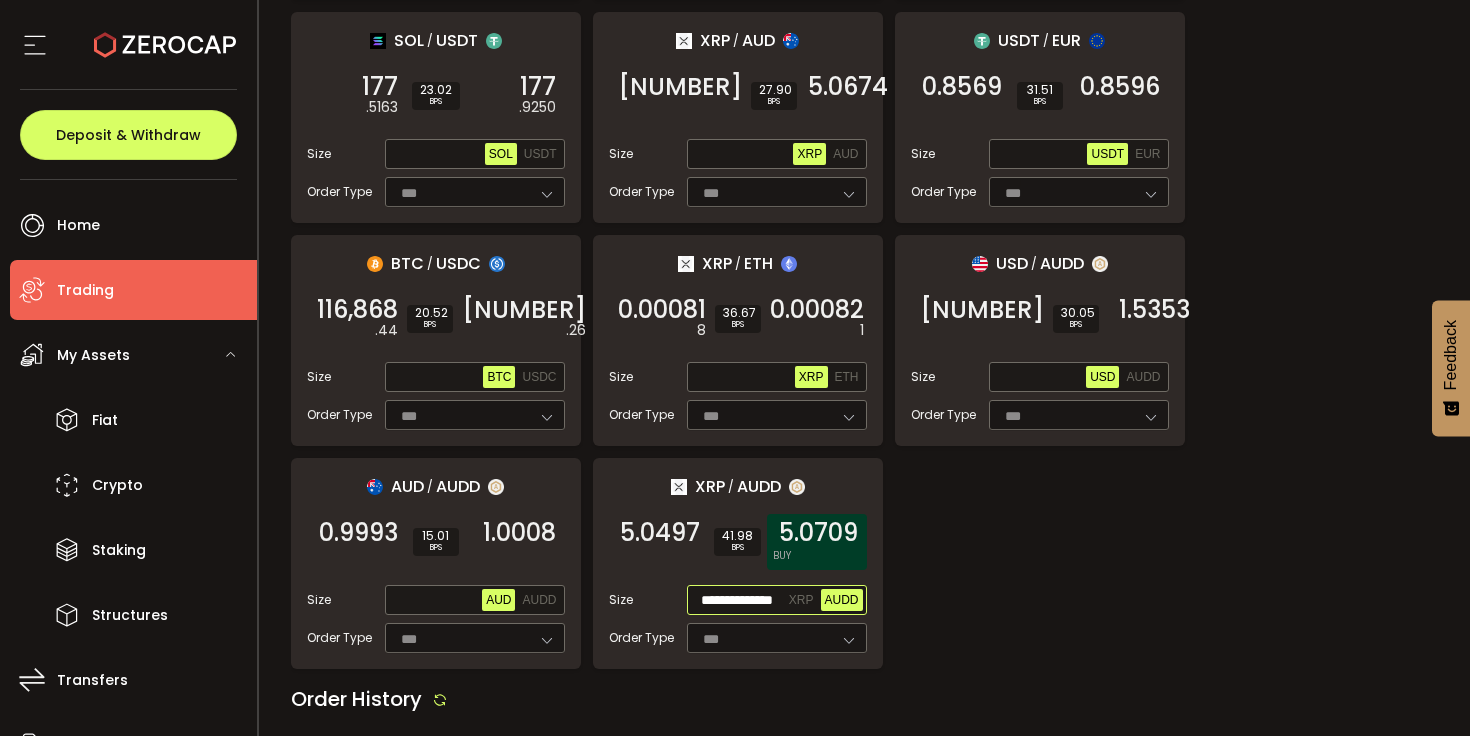 type on "**********" 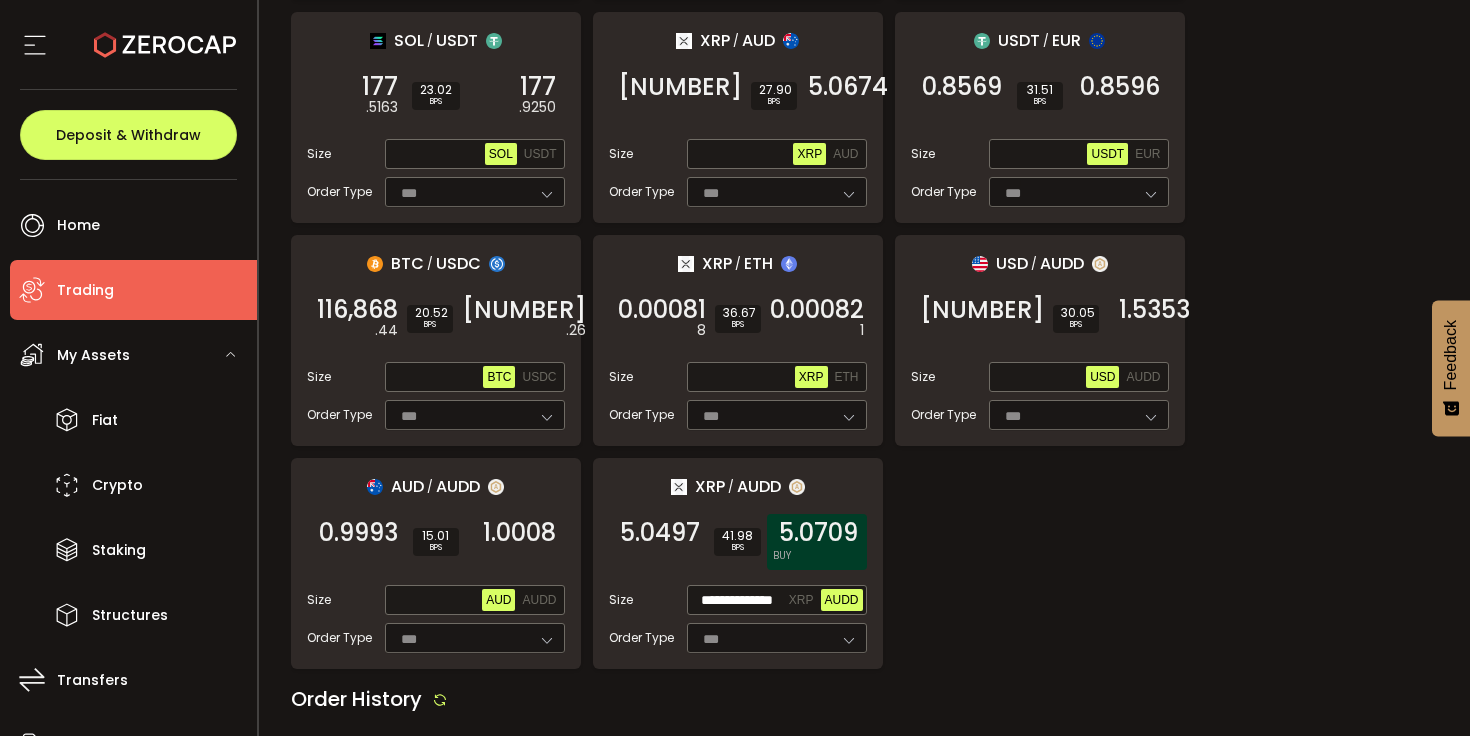 scroll, scrollTop: 0, scrollLeft: 0, axis: both 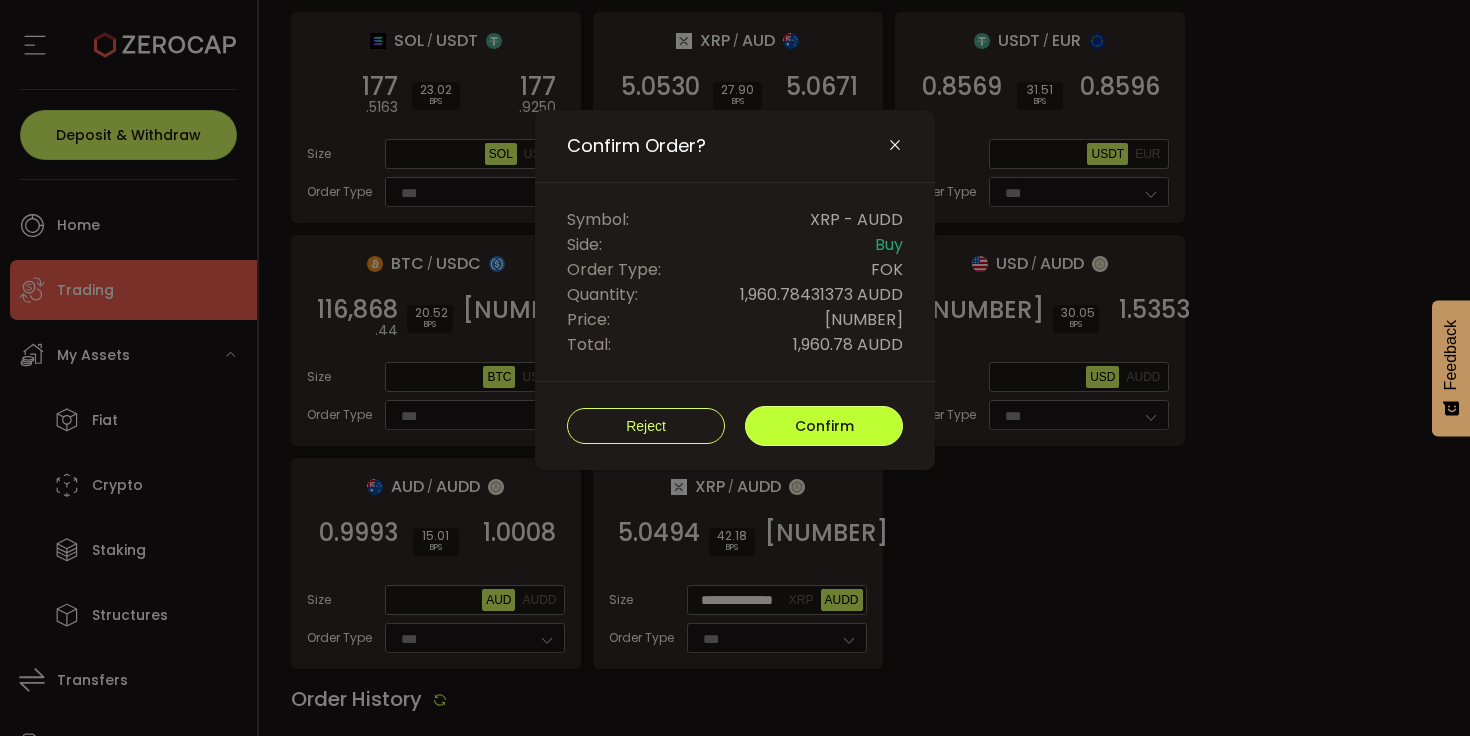 click on "Confirm" at bounding box center (824, 426) 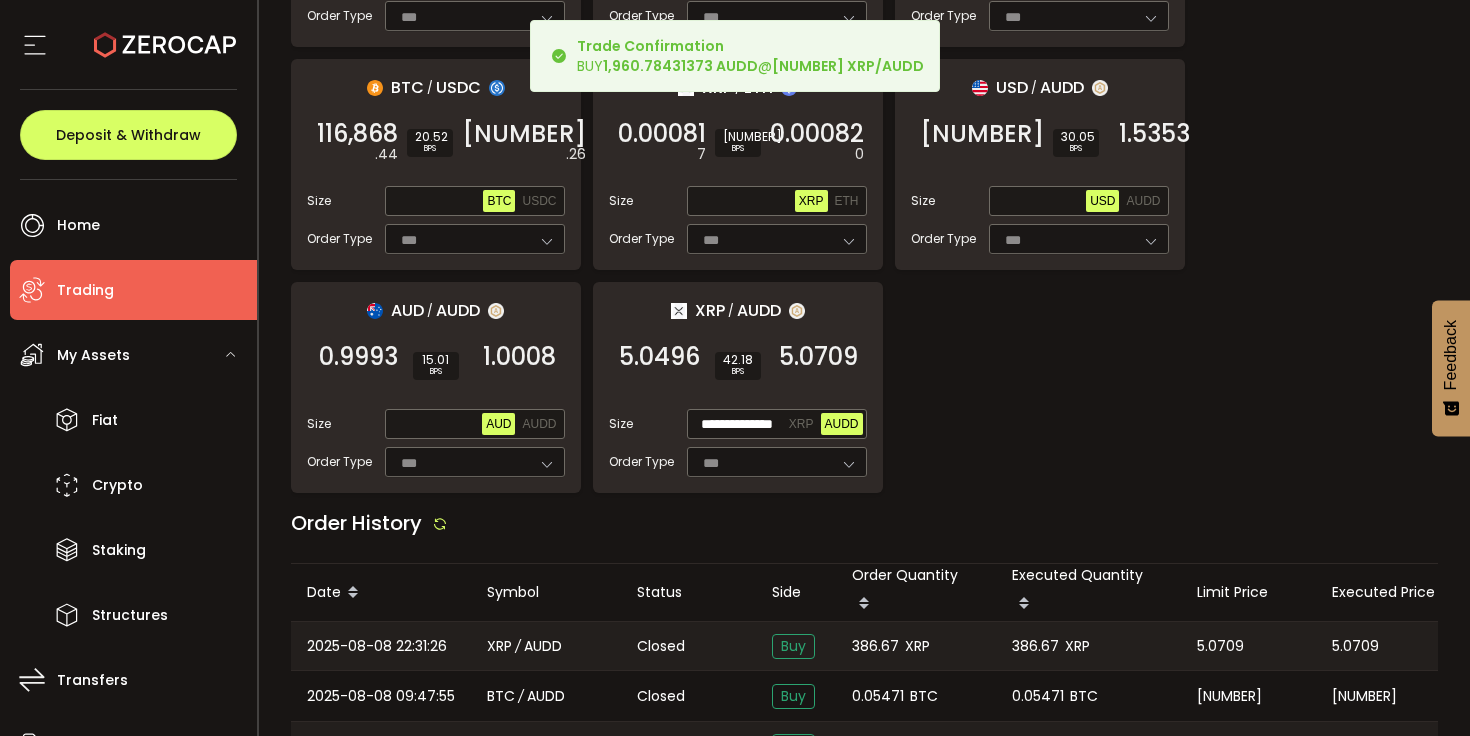 scroll, scrollTop: 2296, scrollLeft: 0, axis: vertical 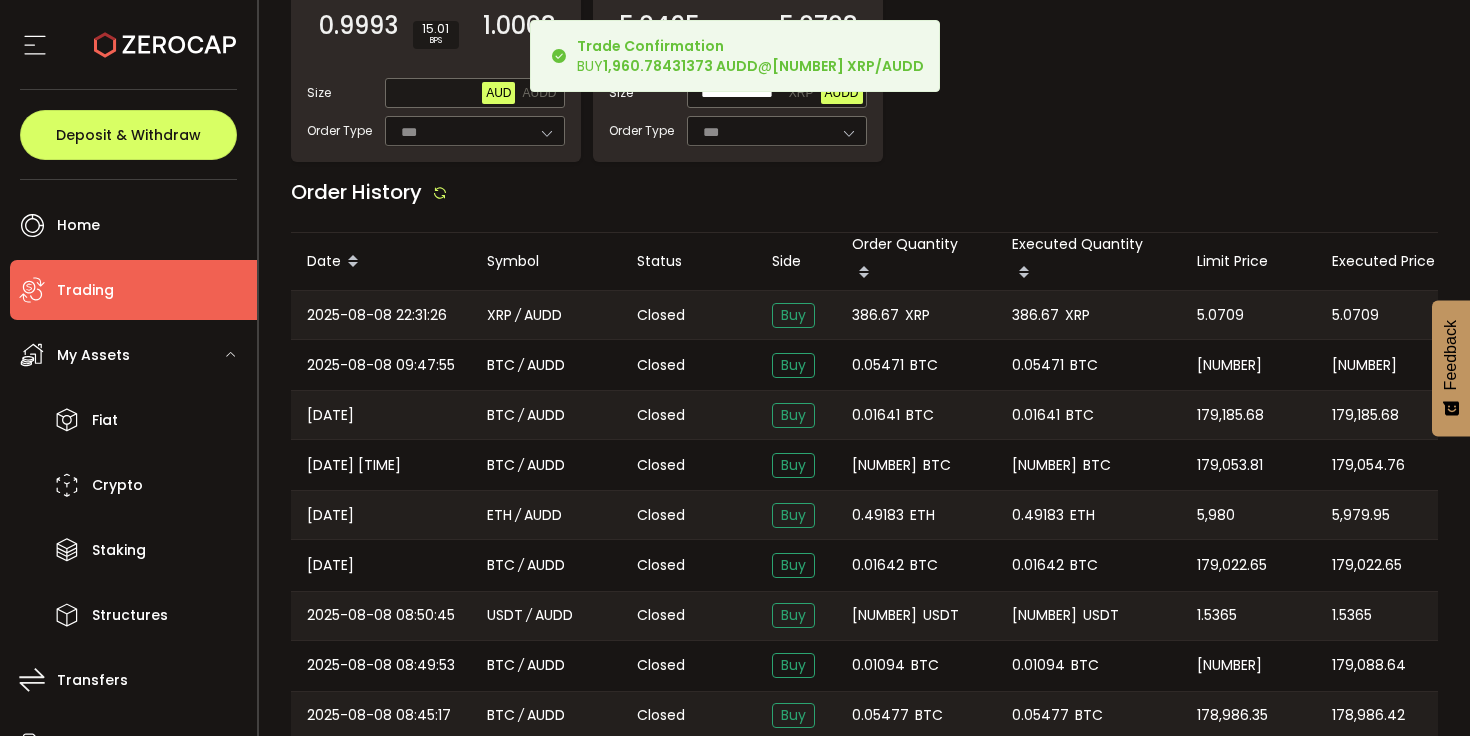 click on "386.67" at bounding box center (875, 315) 